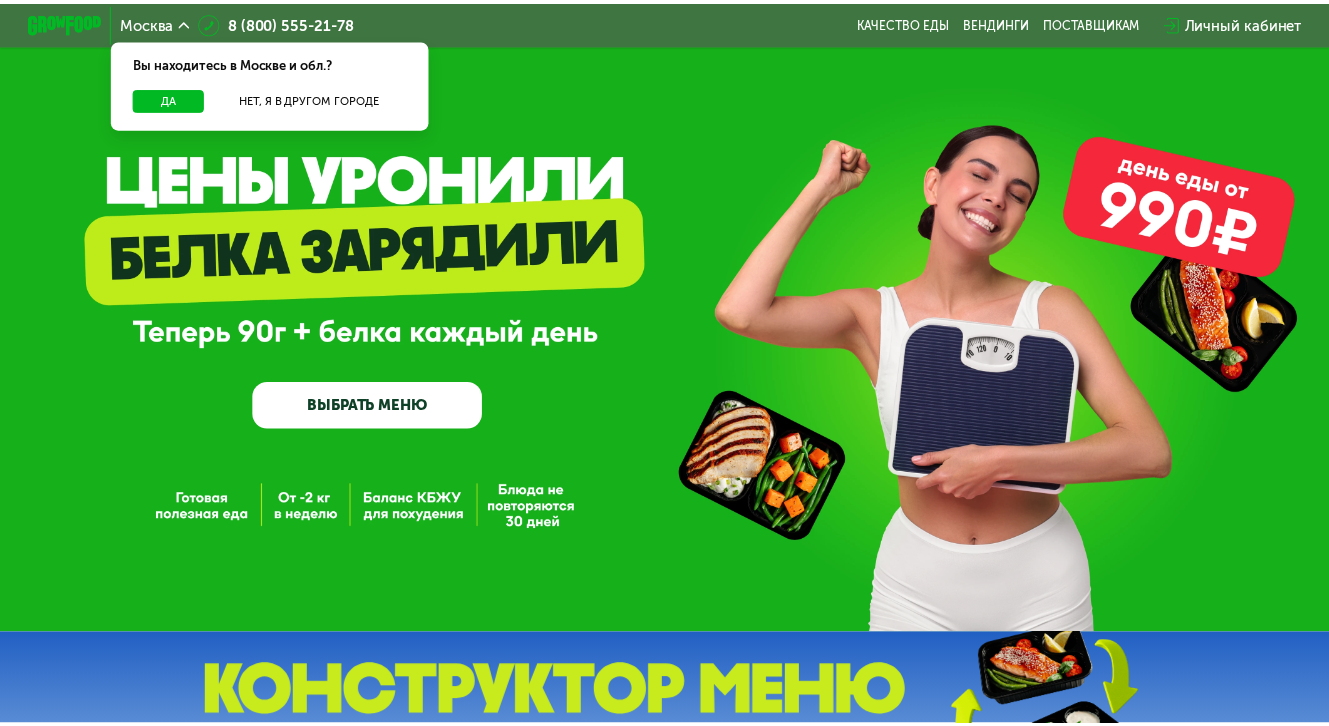 scroll, scrollTop: 0, scrollLeft: 0, axis: both 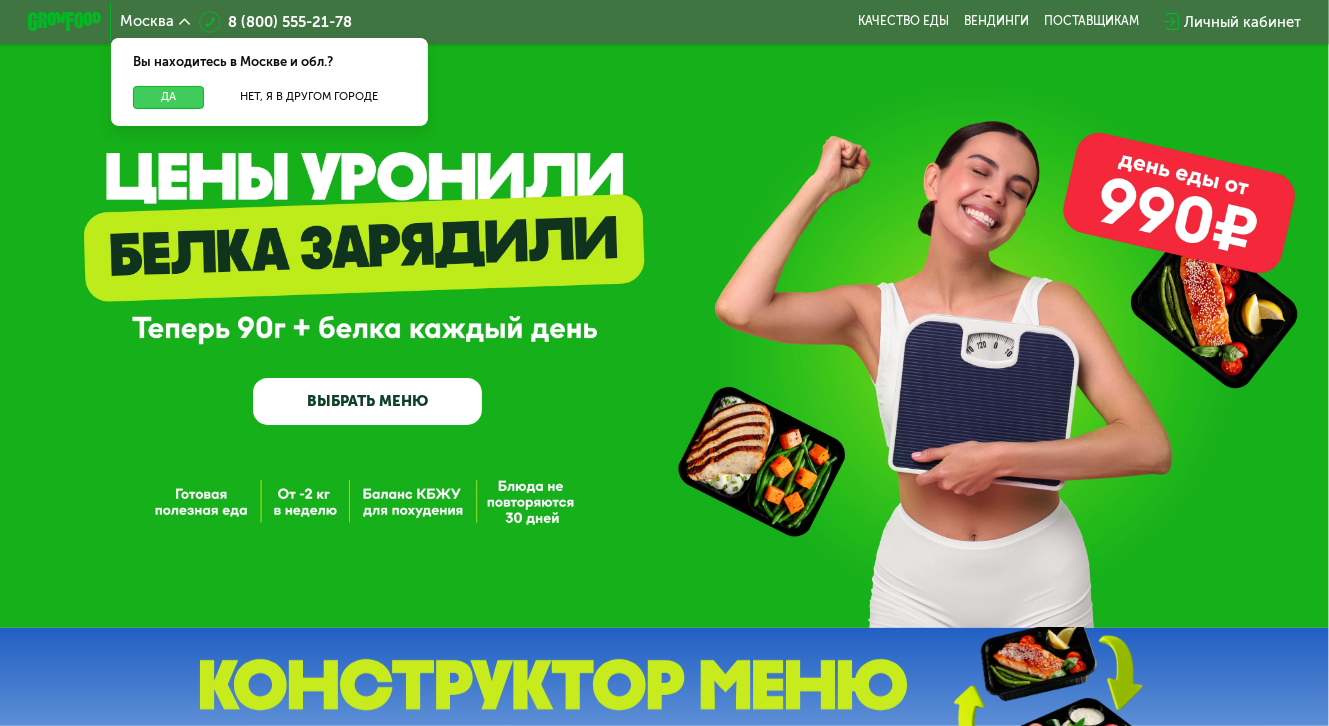 click on "Да" at bounding box center (168, 97) 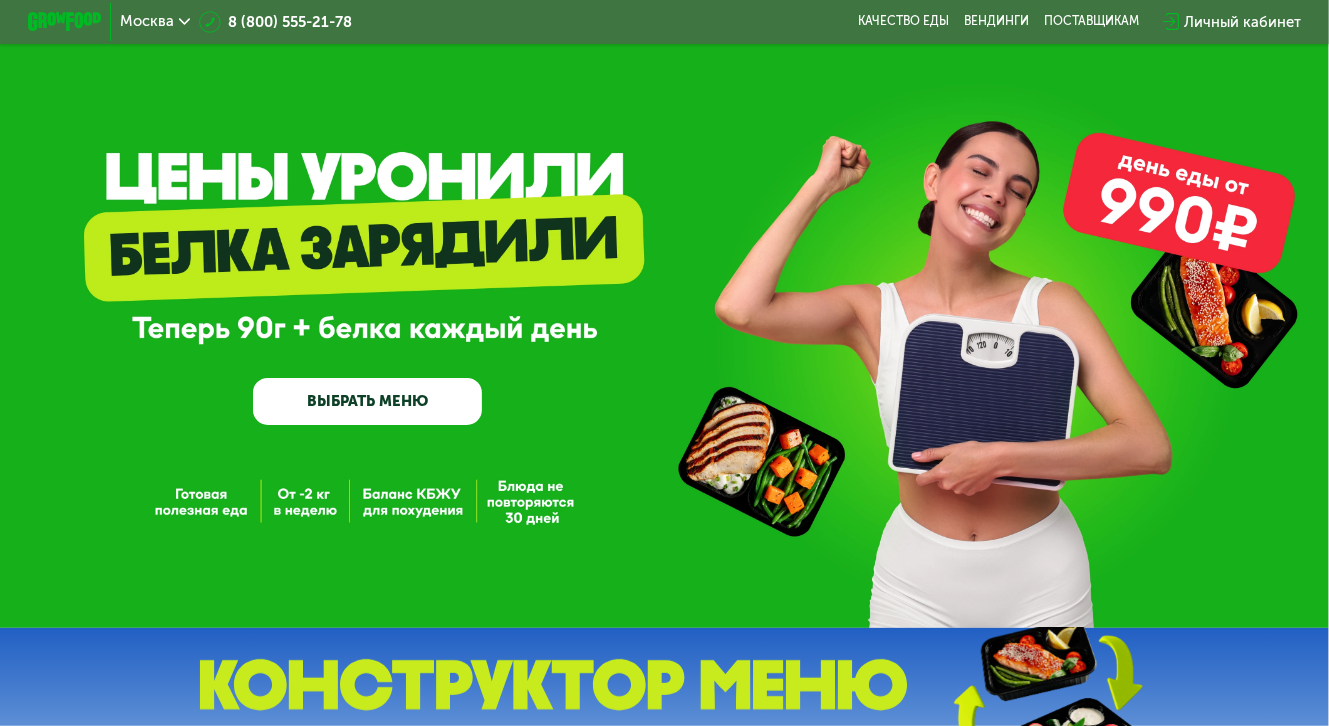 click on "ВЫБРАТЬ МЕНЮ" at bounding box center [368, 401] 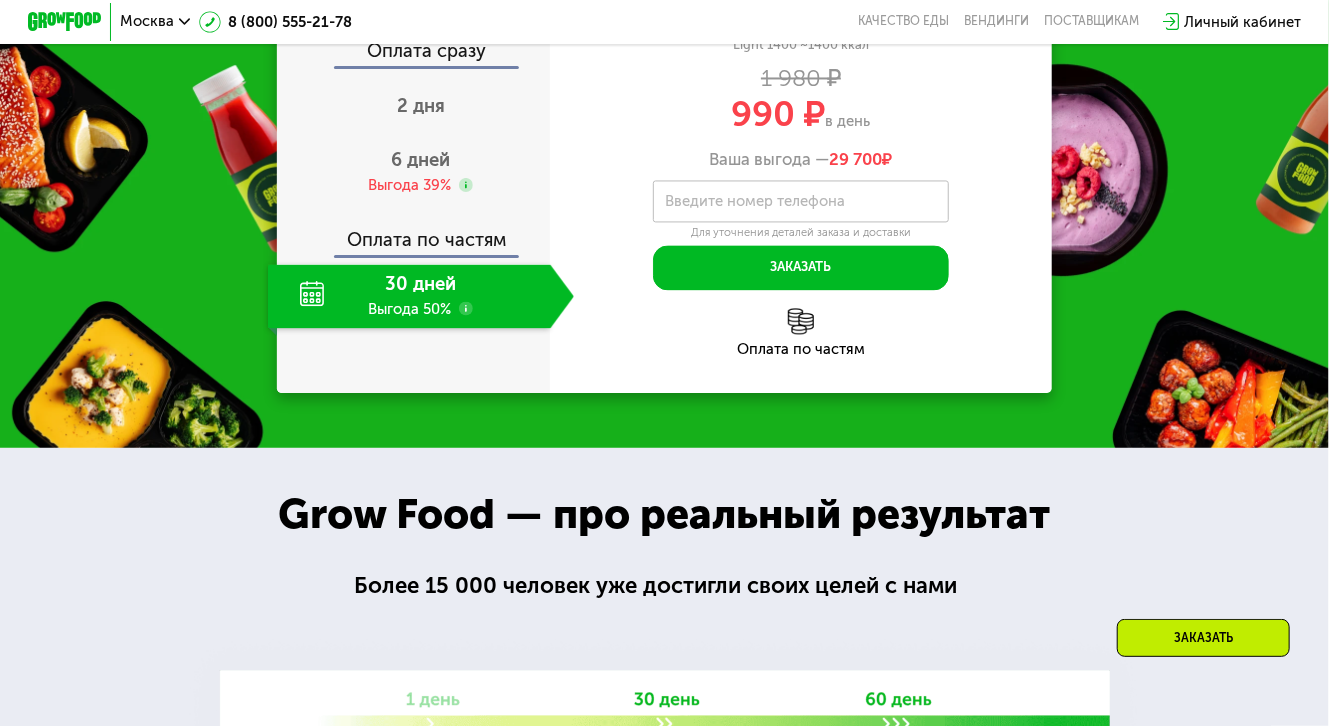 scroll, scrollTop: 1859, scrollLeft: 0, axis: vertical 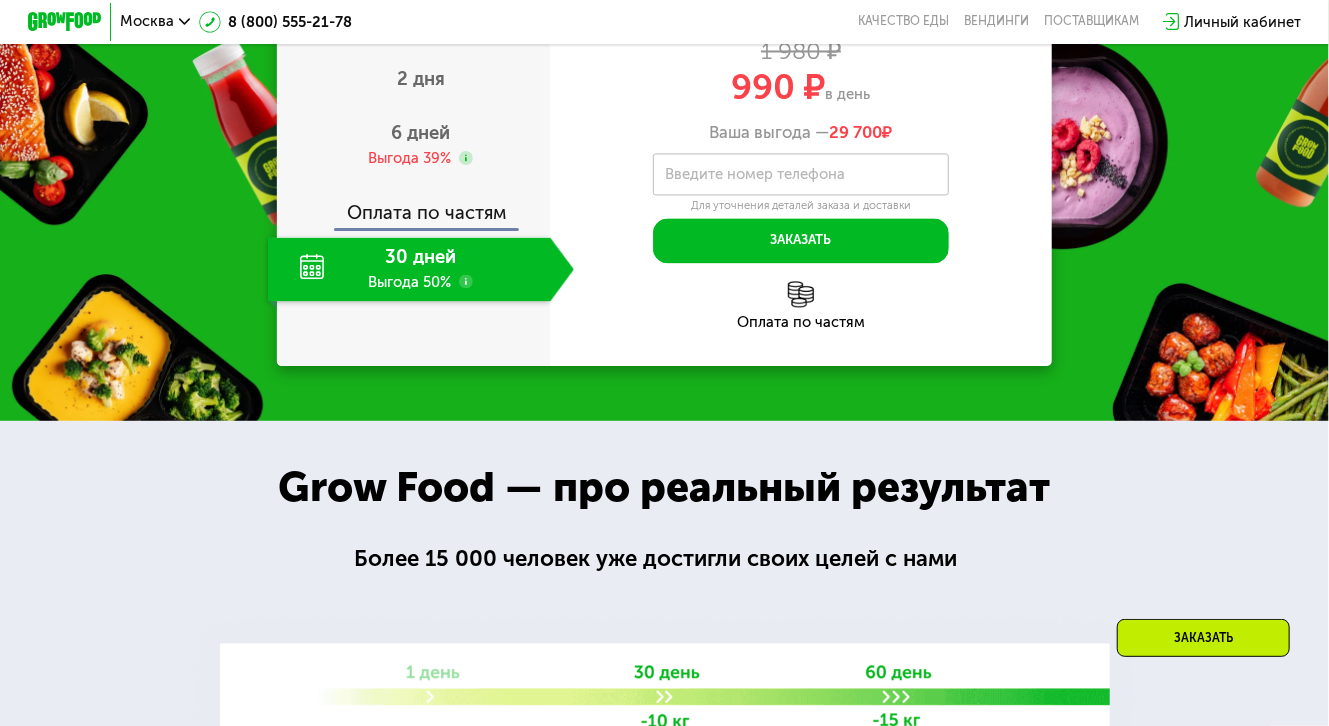click on "30 дней Выгода 50%" 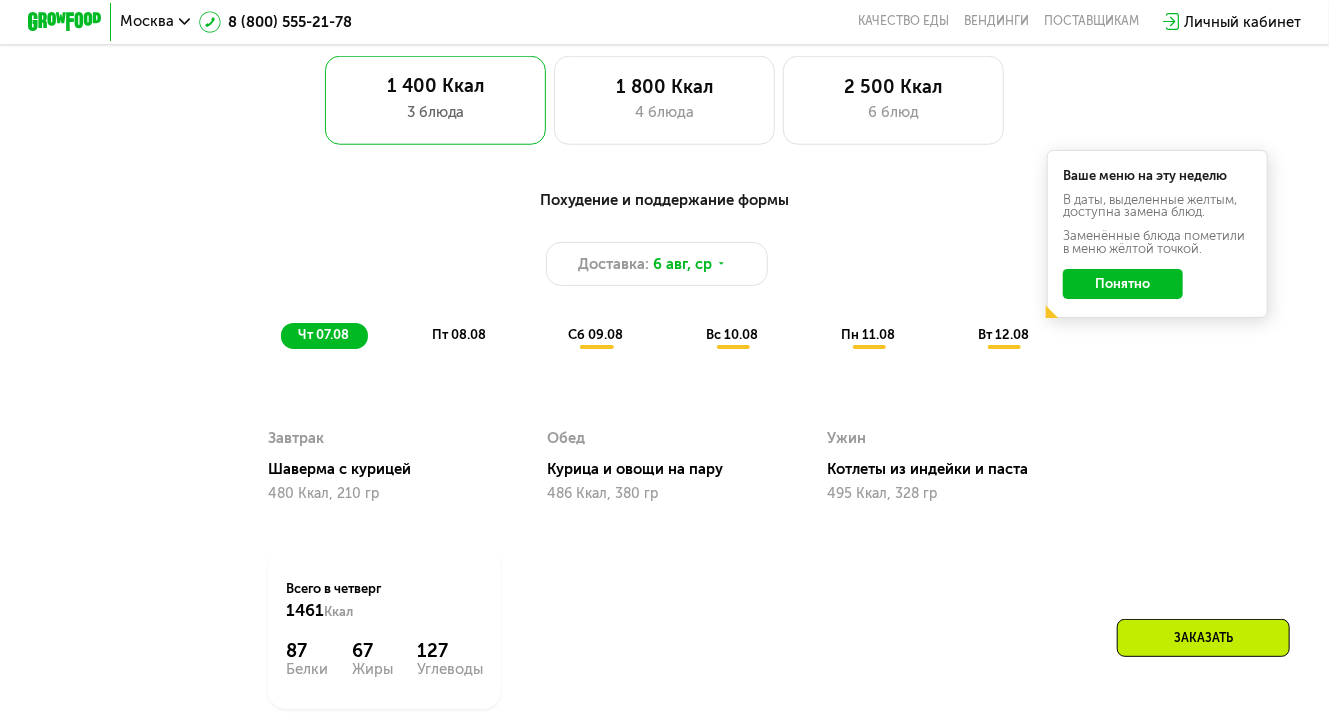 scroll, scrollTop: 855, scrollLeft: 0, axis: vertical 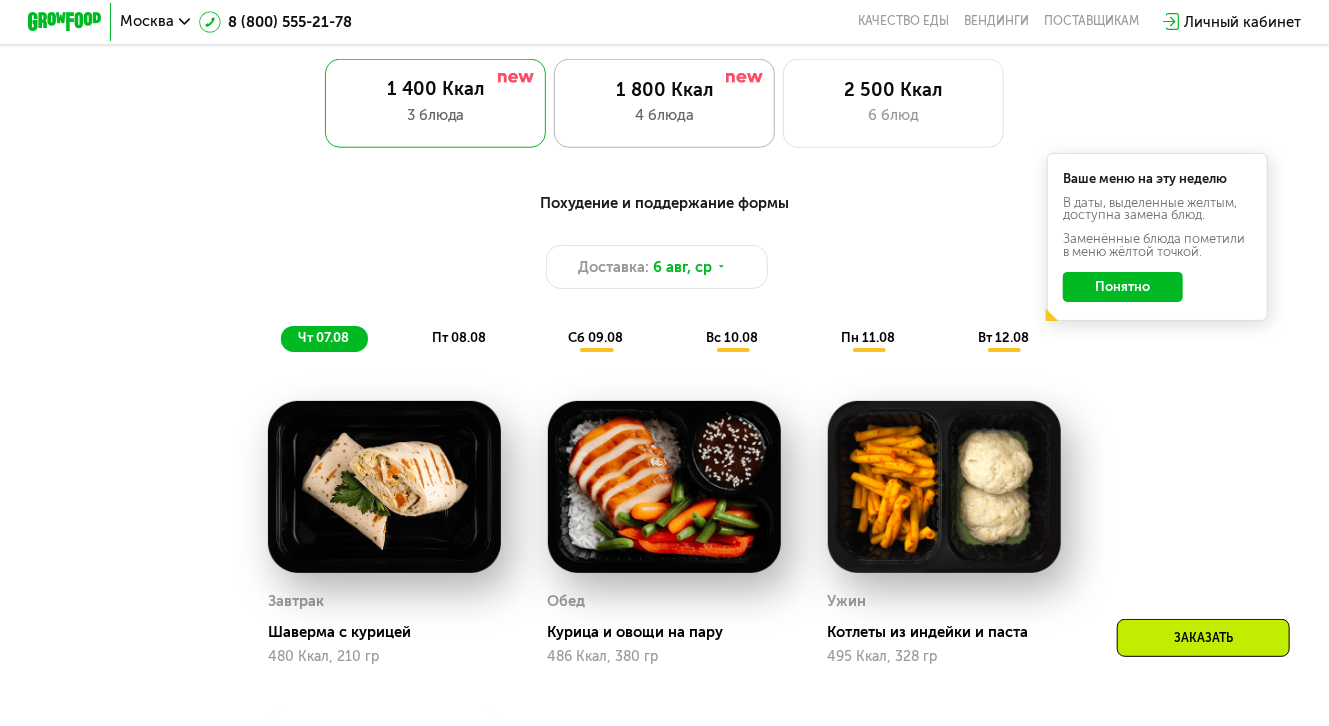 click on "1 800 Ккал" at bounding box center (664, 90) 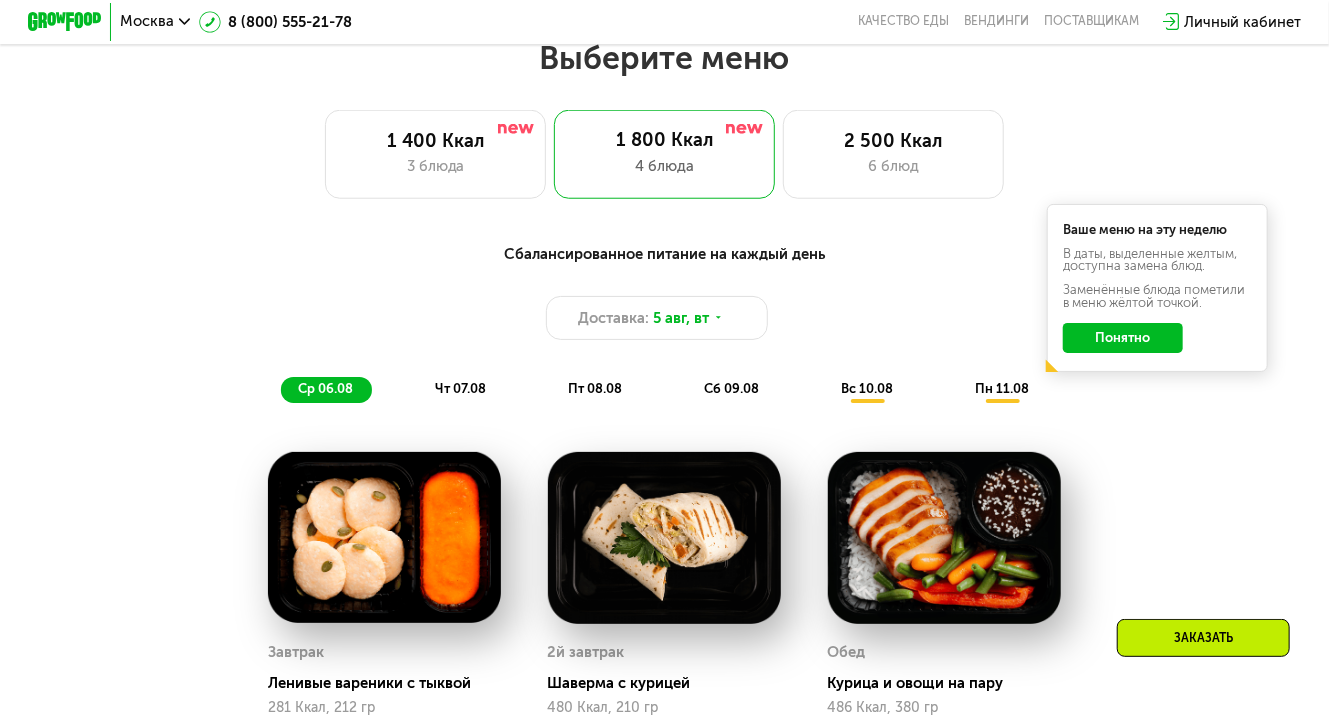 scroll, scrollTop: 802, scrollLeft: 0, axis: vertical 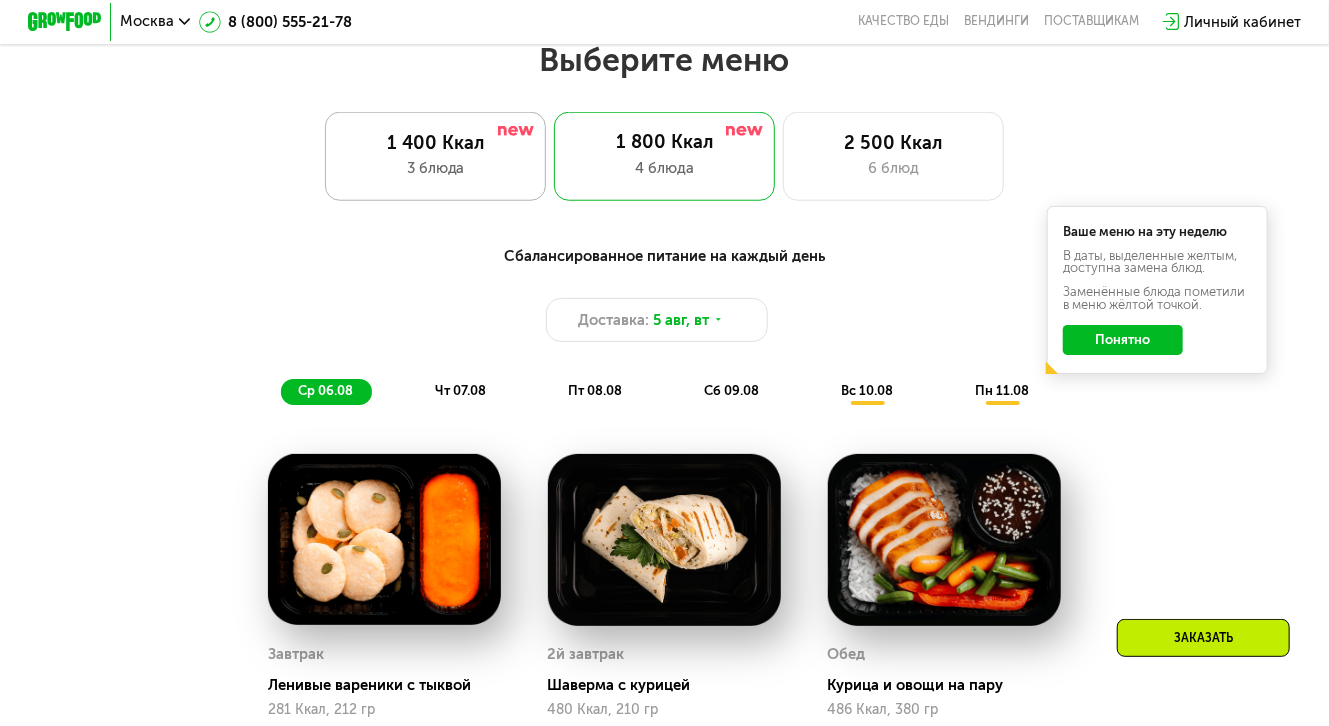 click on "1 400 Ккал" at bounding box center (435, 143) 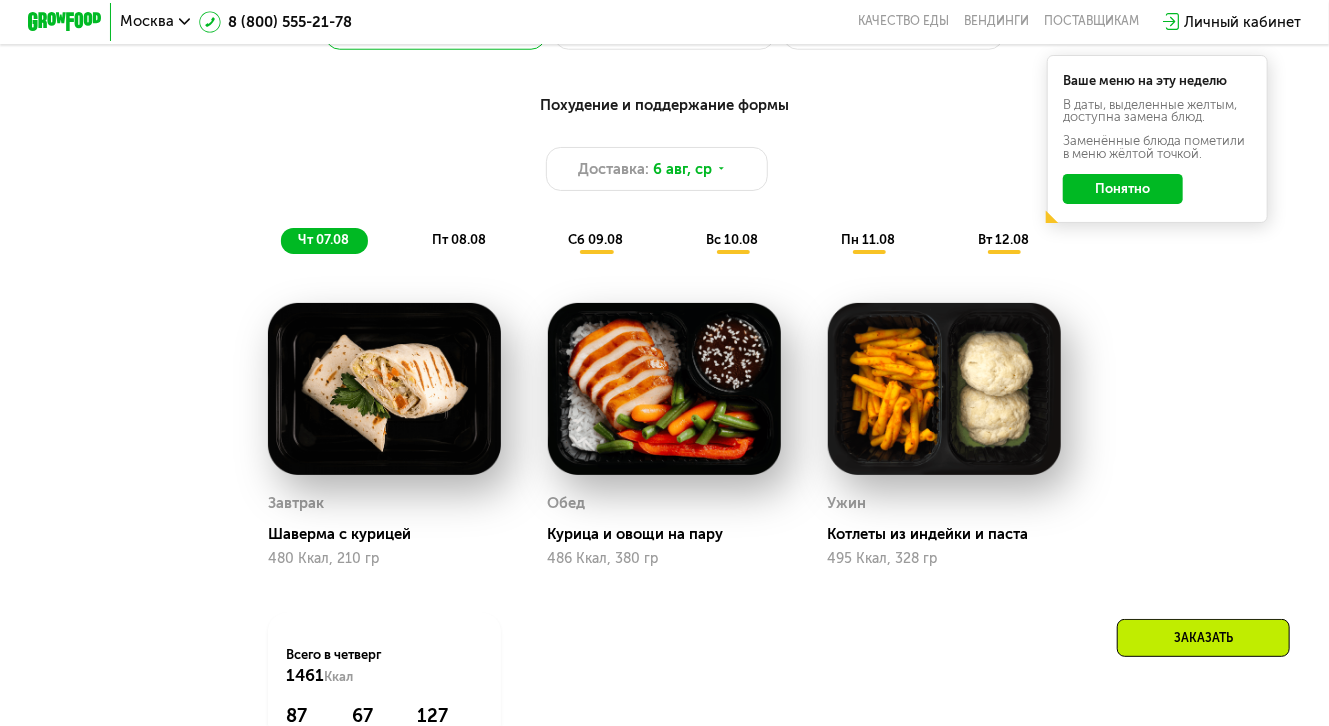 scroll, scrollTop: 948, scrollLeft: 0, axis: vertical 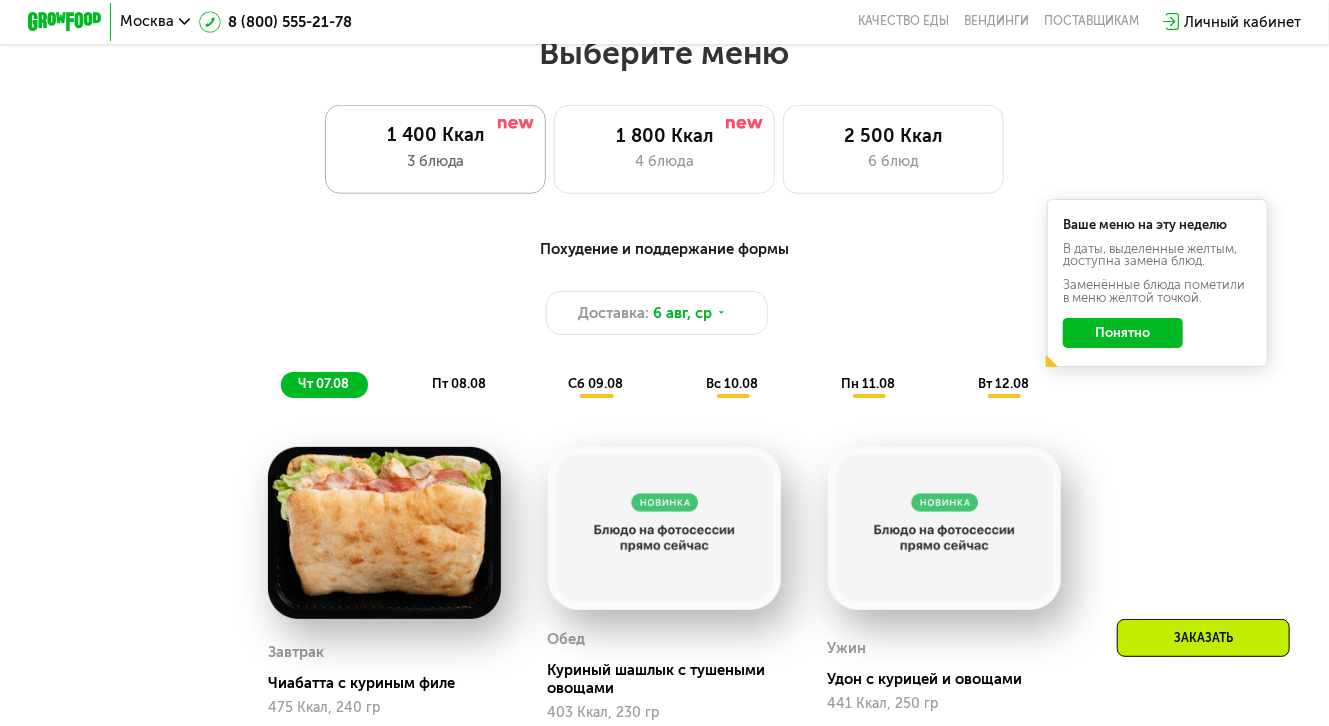 click on "1 400 Ккал" at bounding box center (435, 135) 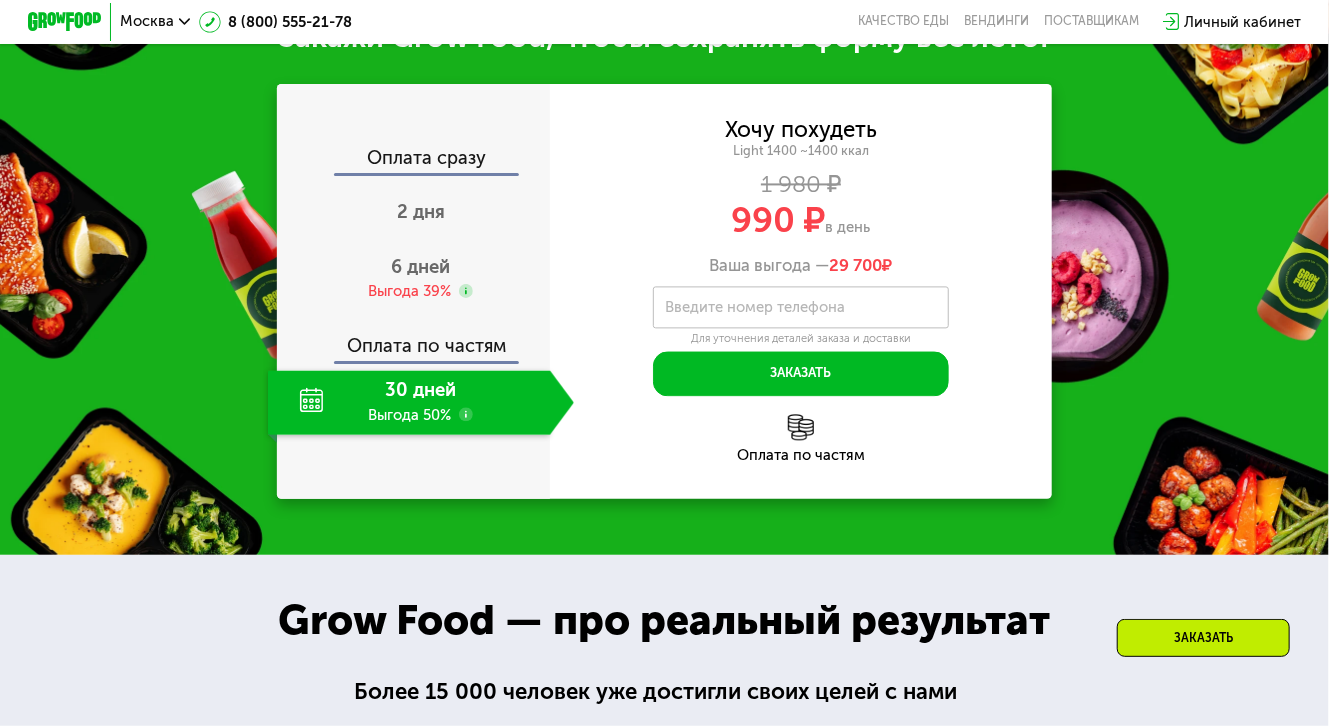 scroll, scrollTop: 1897, scrollLeft: 0, axis: vertical 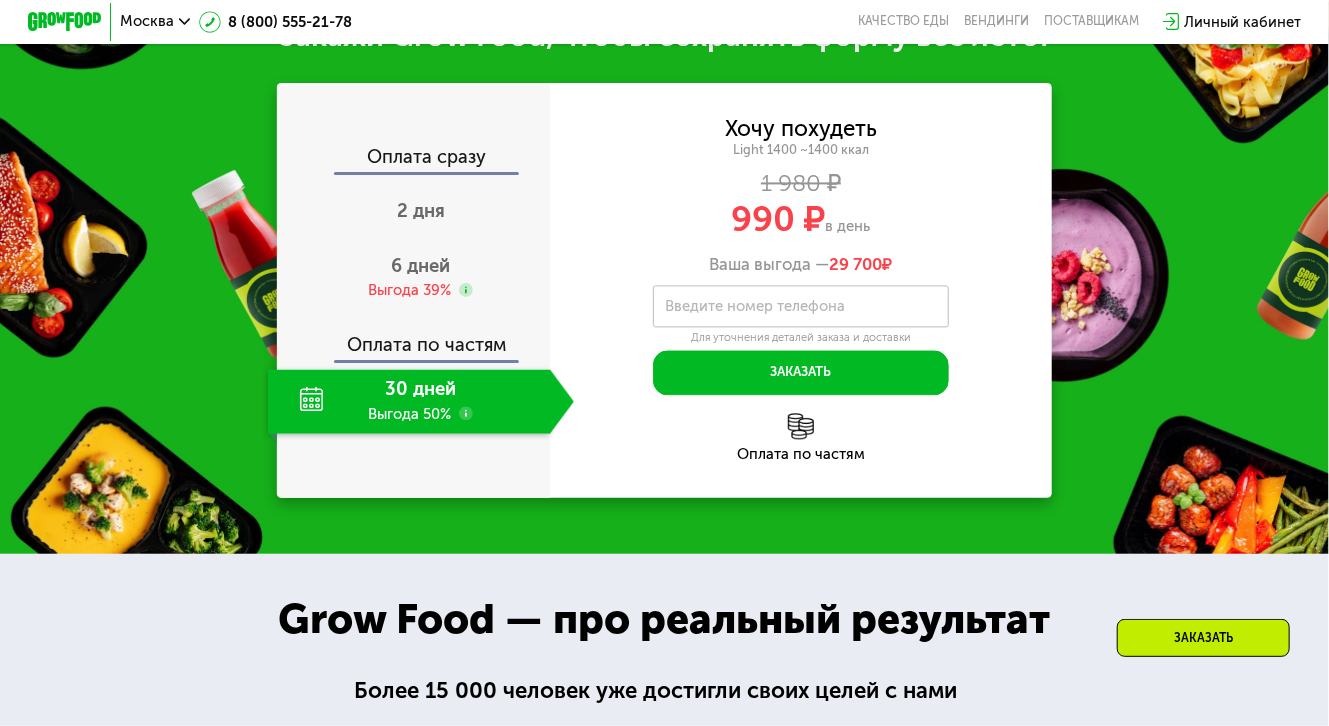 click on "30 дней Выгода 50%" 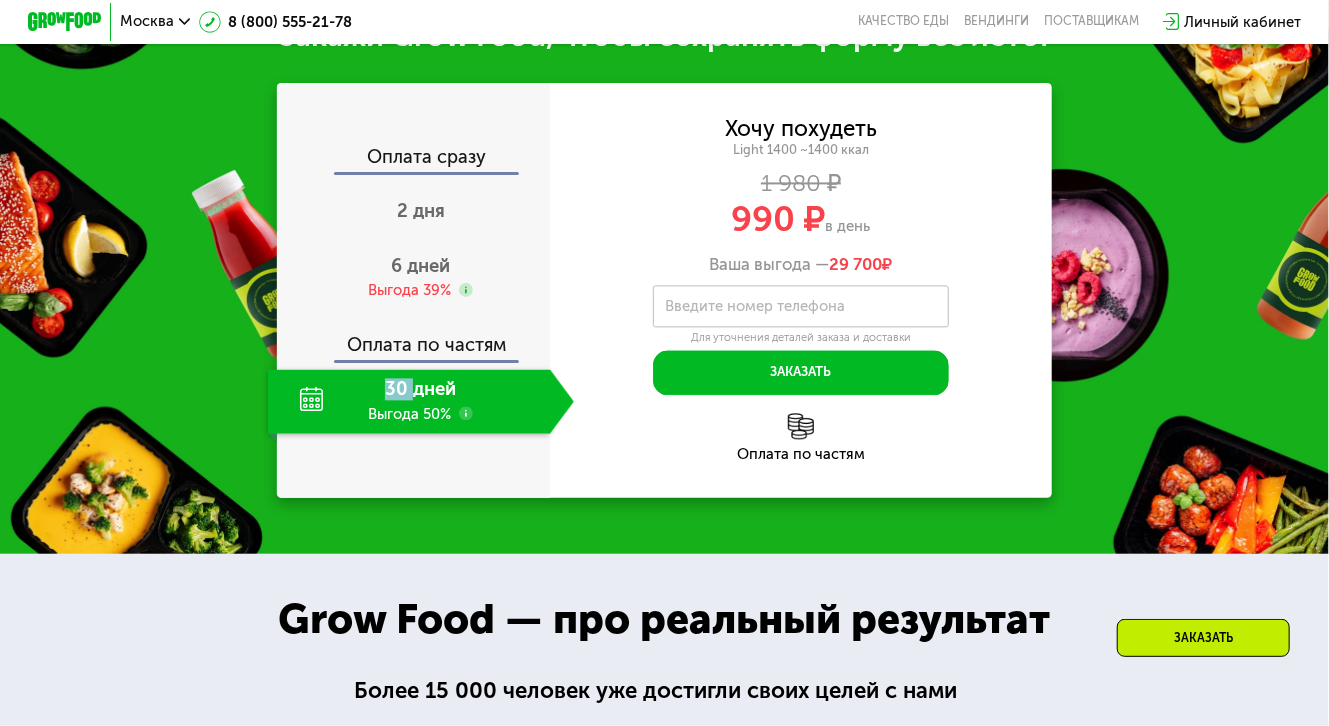 click on "30 дней Выгода 50%" 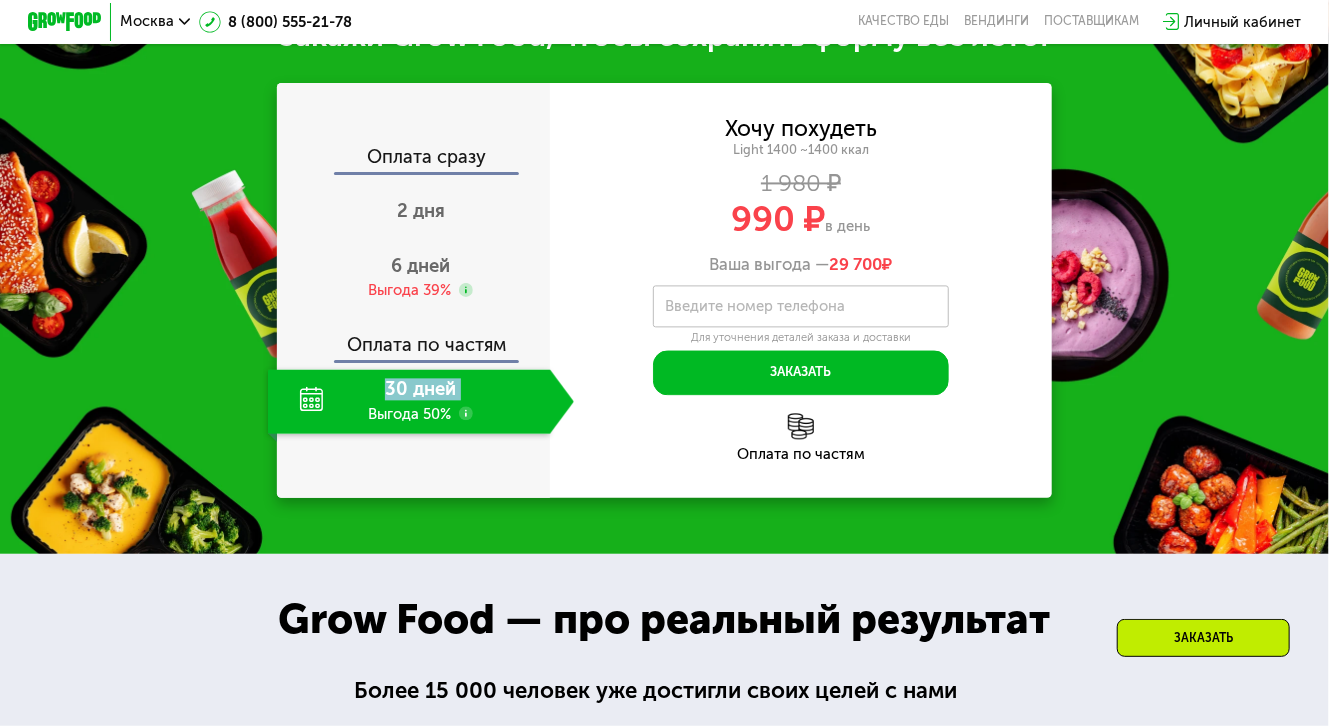 click on "30 дней Выгода 50%" 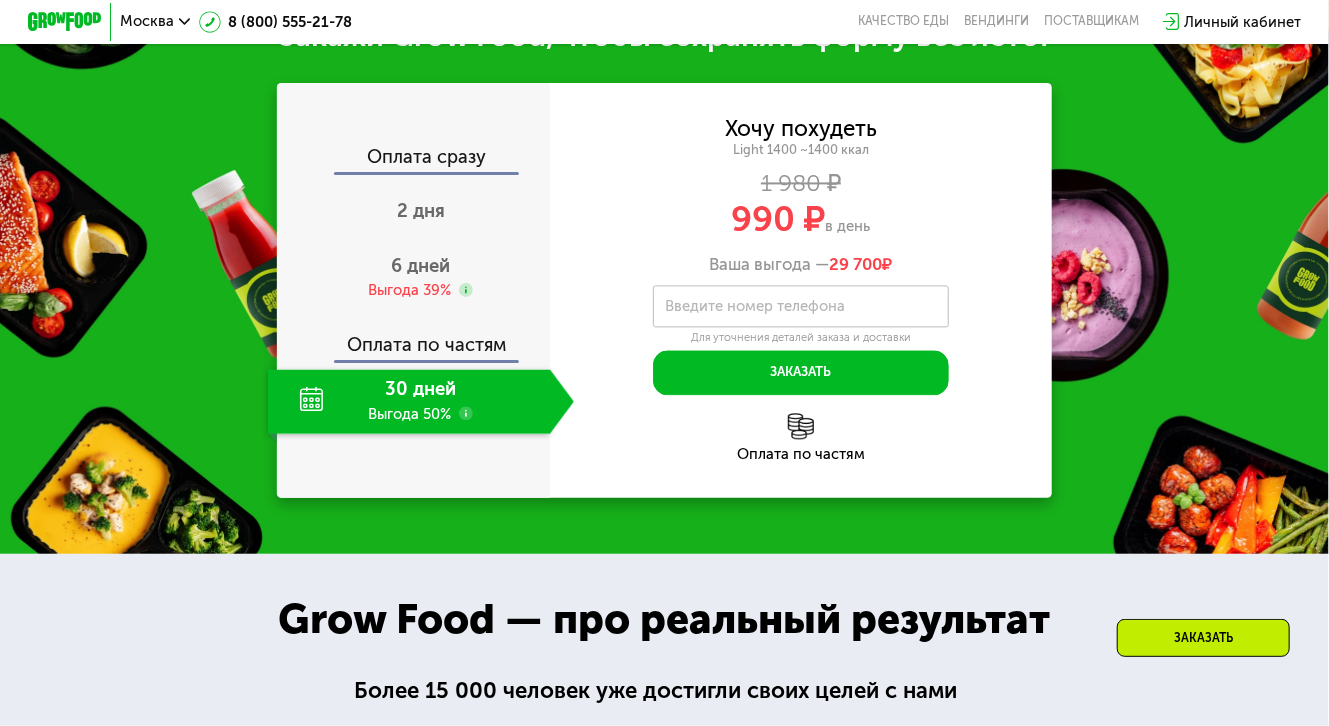 click on "Оплата по частям" 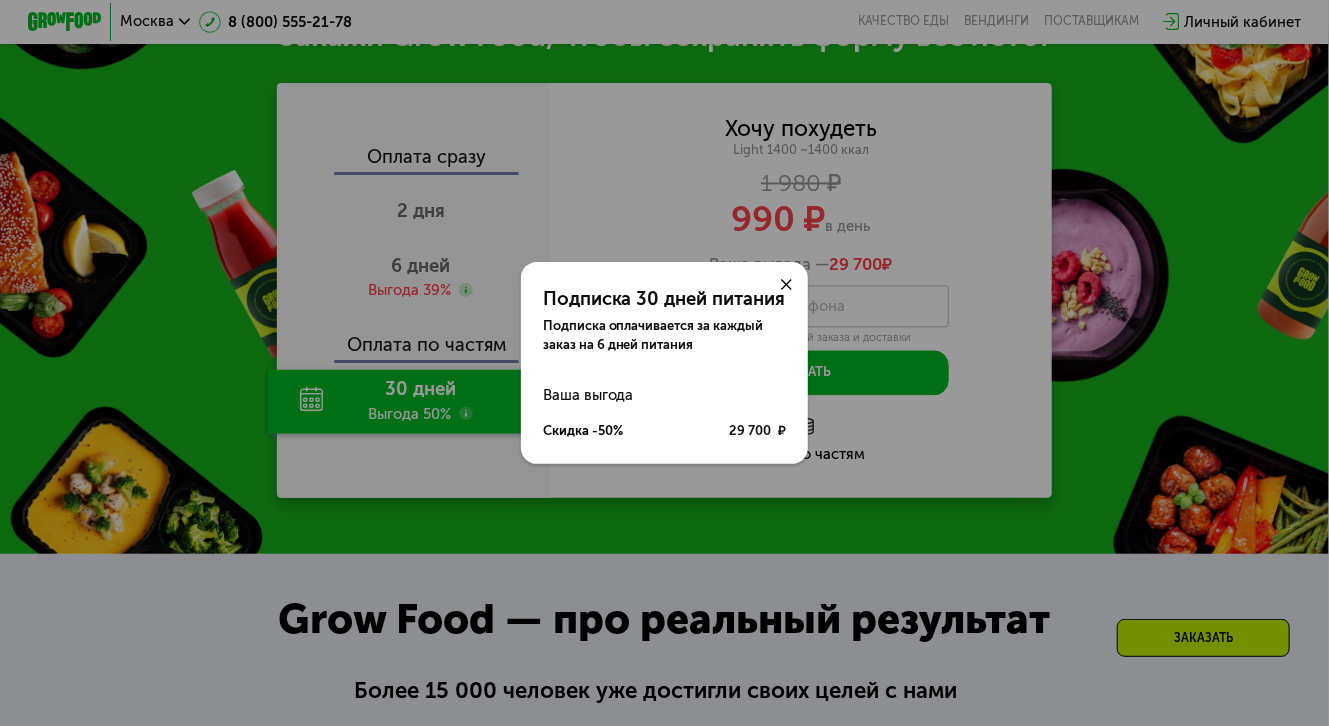 click 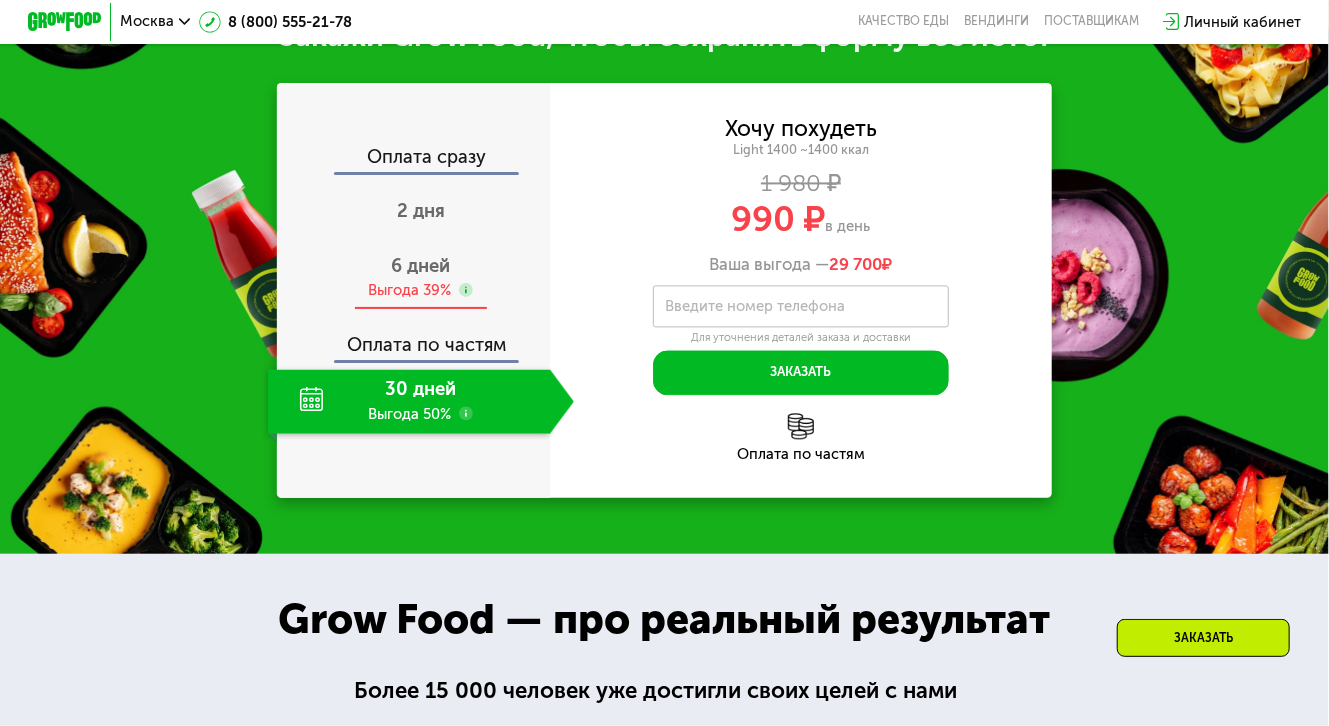 click on "Выгода 39%" at bounding box center (409, 290) 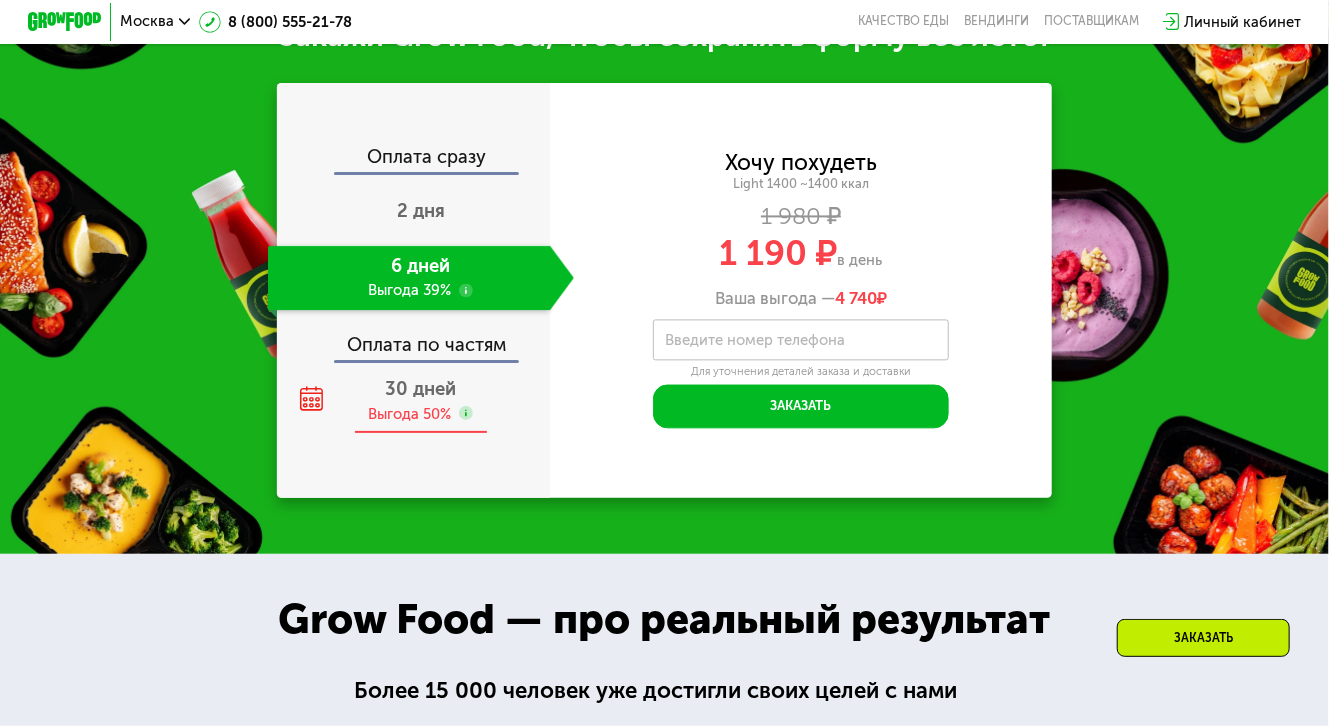 click on "Выгода 50%" at bounding box center (409, 414) 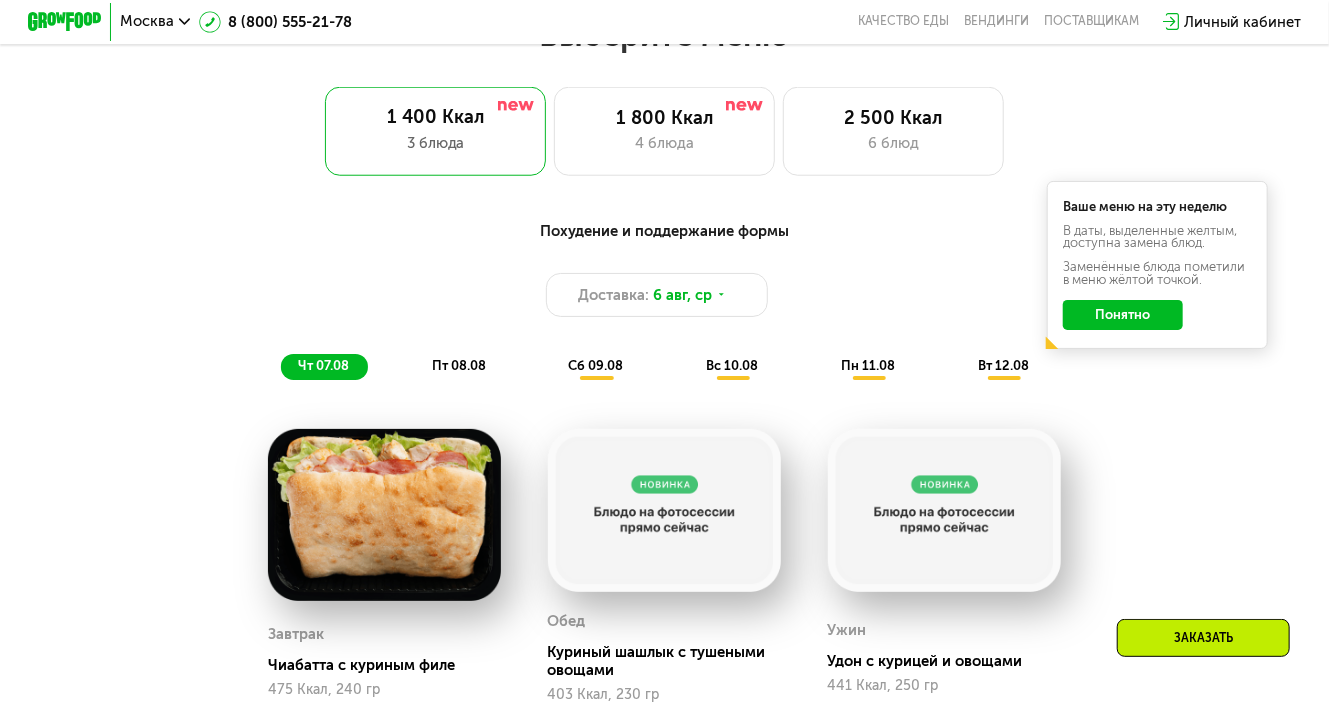 scroll, scrollTop: 809, scrollLeft: 0, axis: vertical 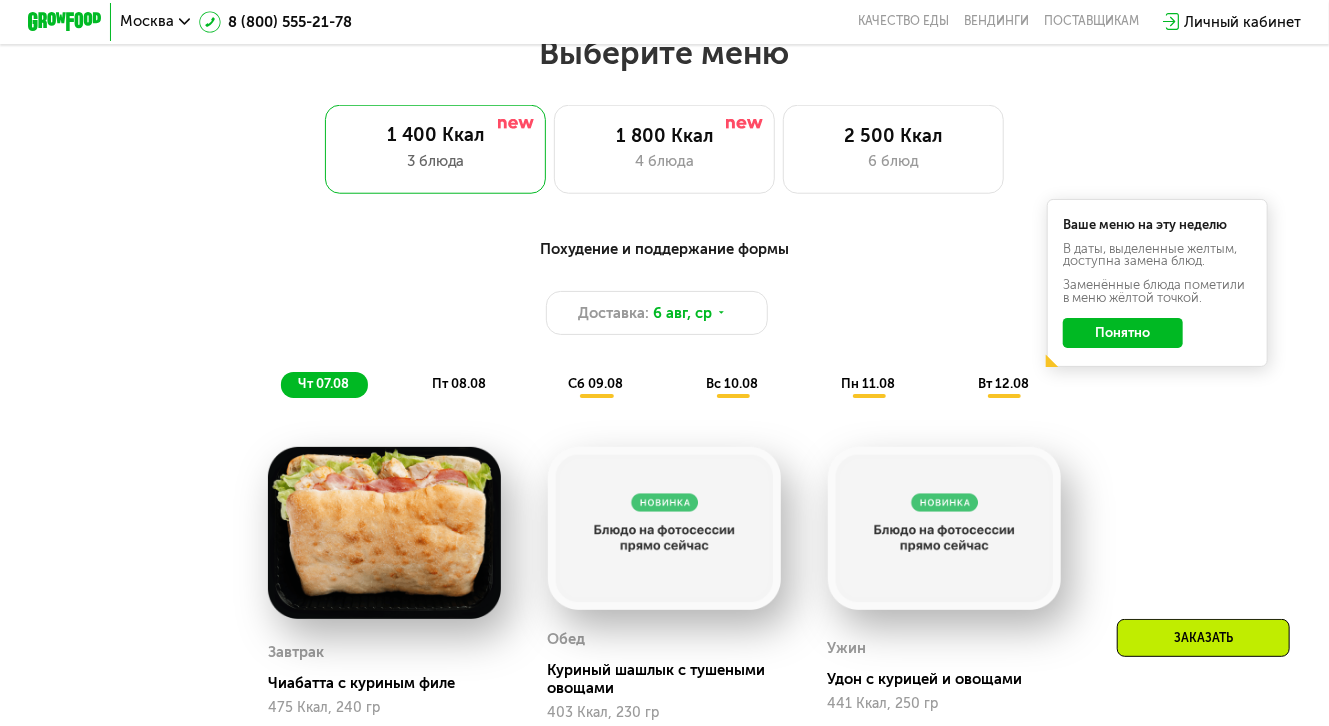 click on "пт 08.08" at bounding box center [459, 383] 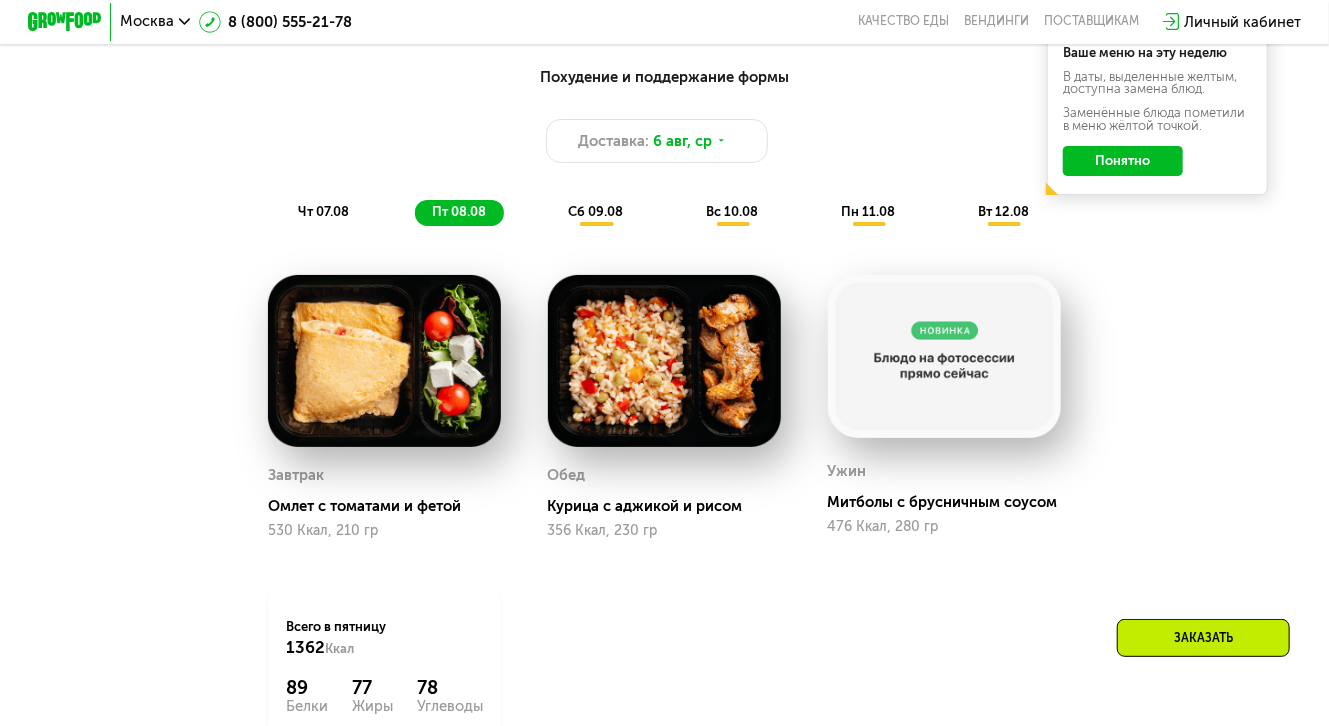 scroll, scrollTop: 982, scrollLeft: 0, axis: vertical 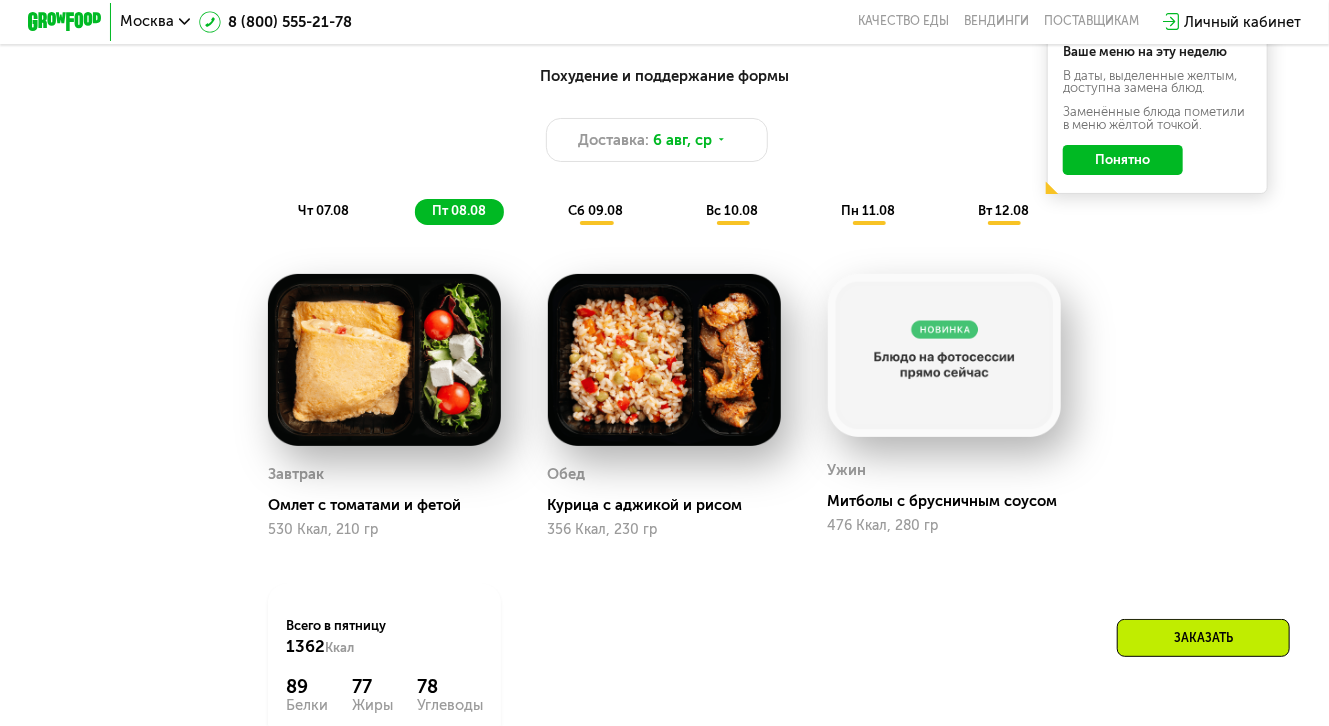 click on "сб 09.08" at bounding box center (596, 210) 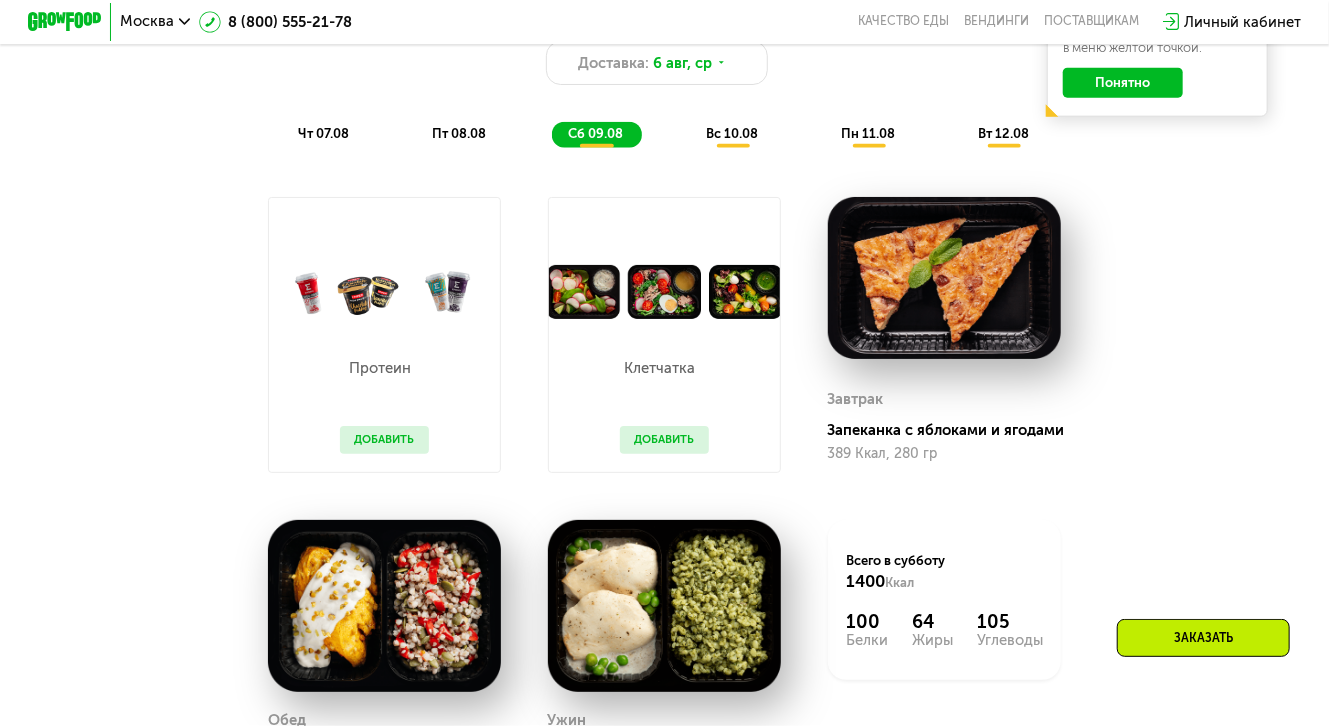 scroll, scrollTop: 1020, scrollLeft: 0, axis: vertical 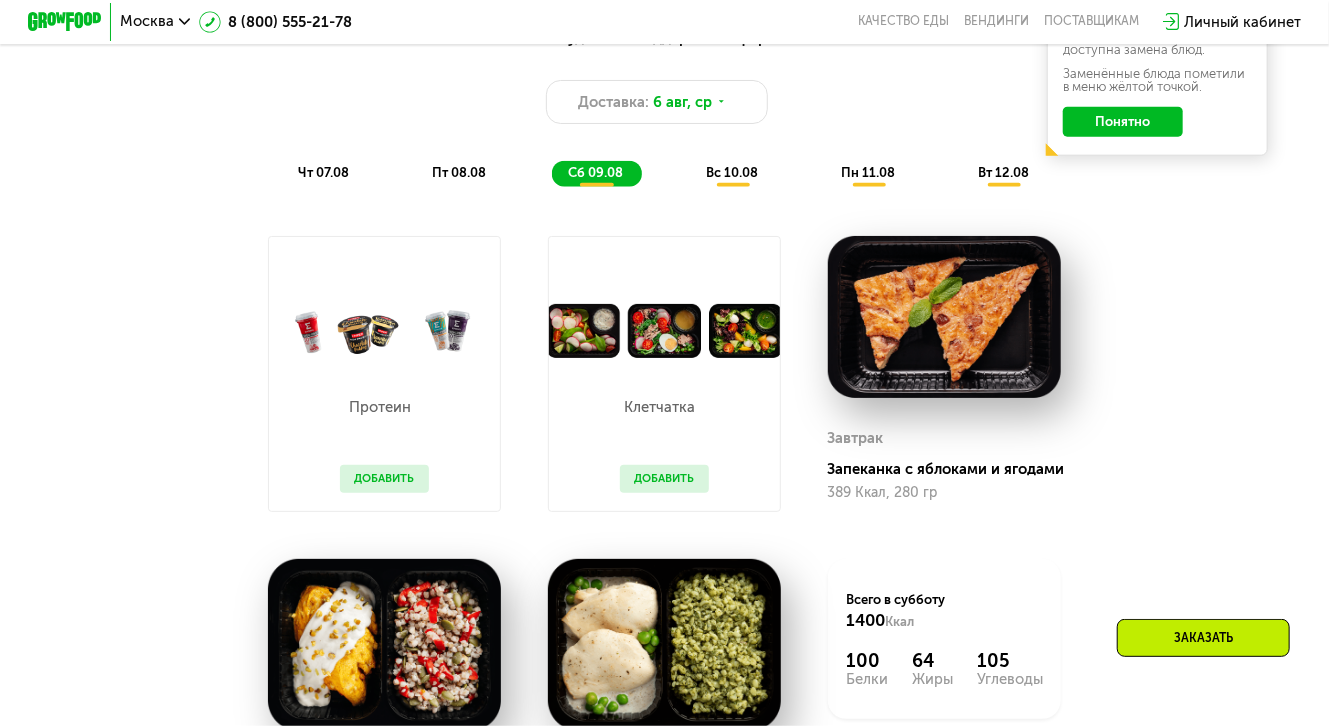 click on "вс 10.08" at bounding box center [732, 172] 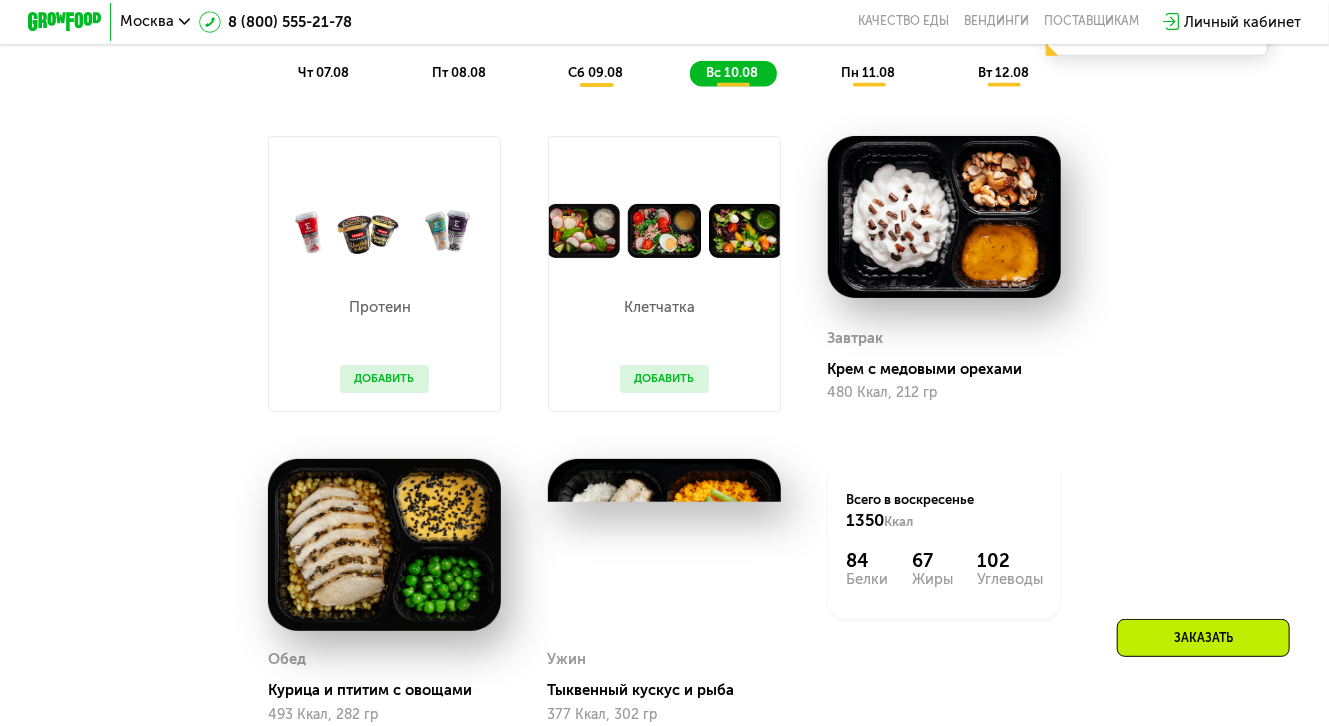scroll, scrollTop: 1117, scrollLeft: 0, axis: vertical 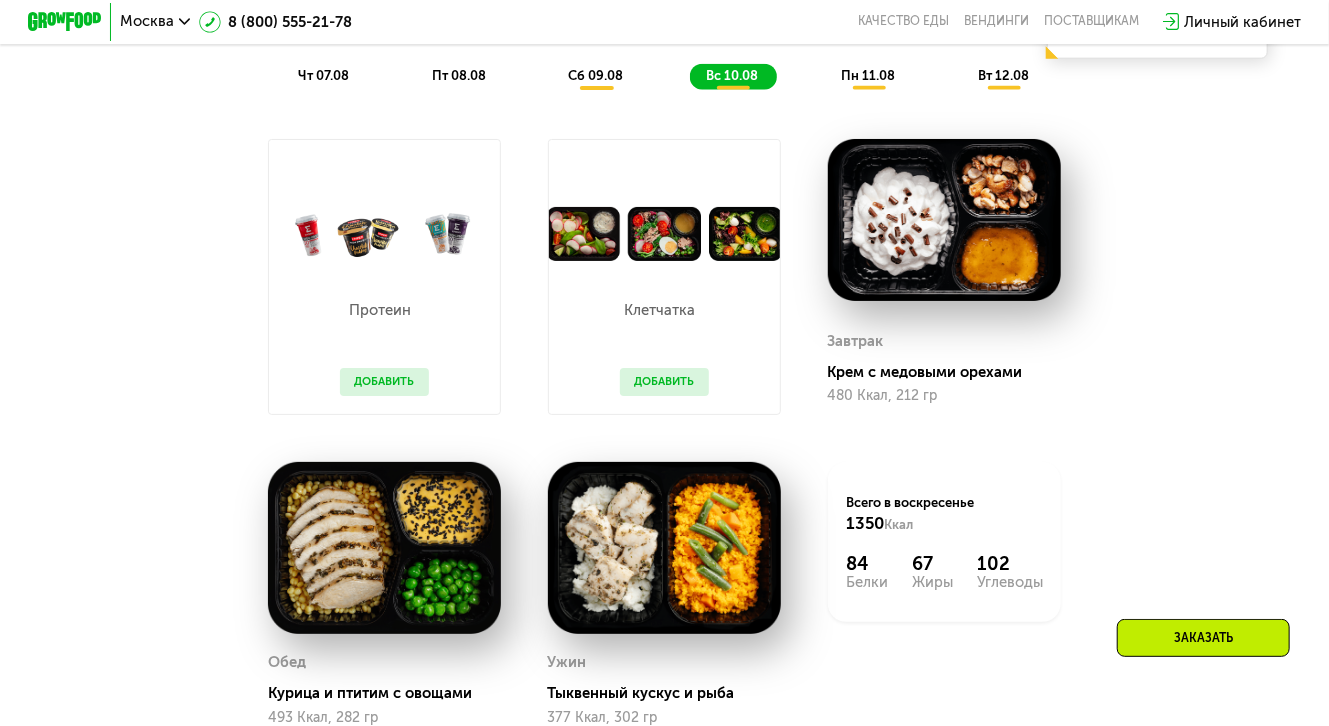 click on "пн 11.08" at bounding box center (868, 75) 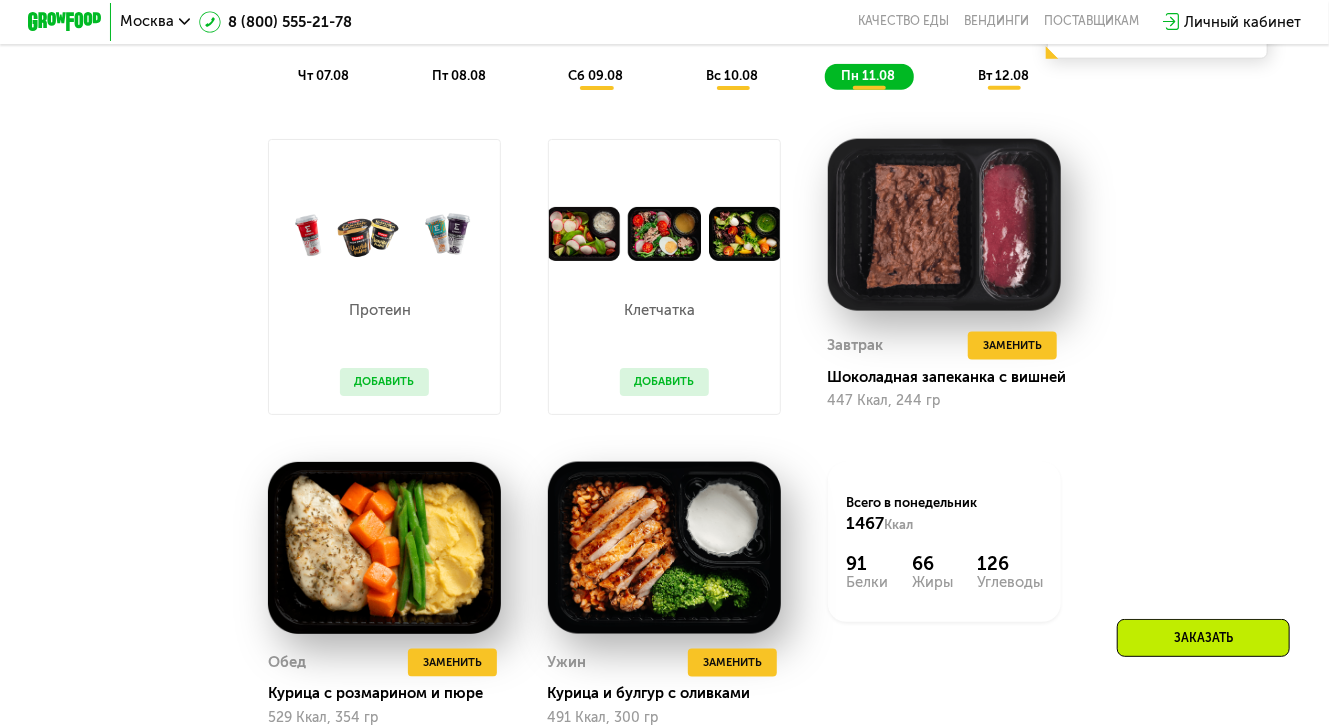 click on "вт 12.08" at bounding box center [1003, 75] 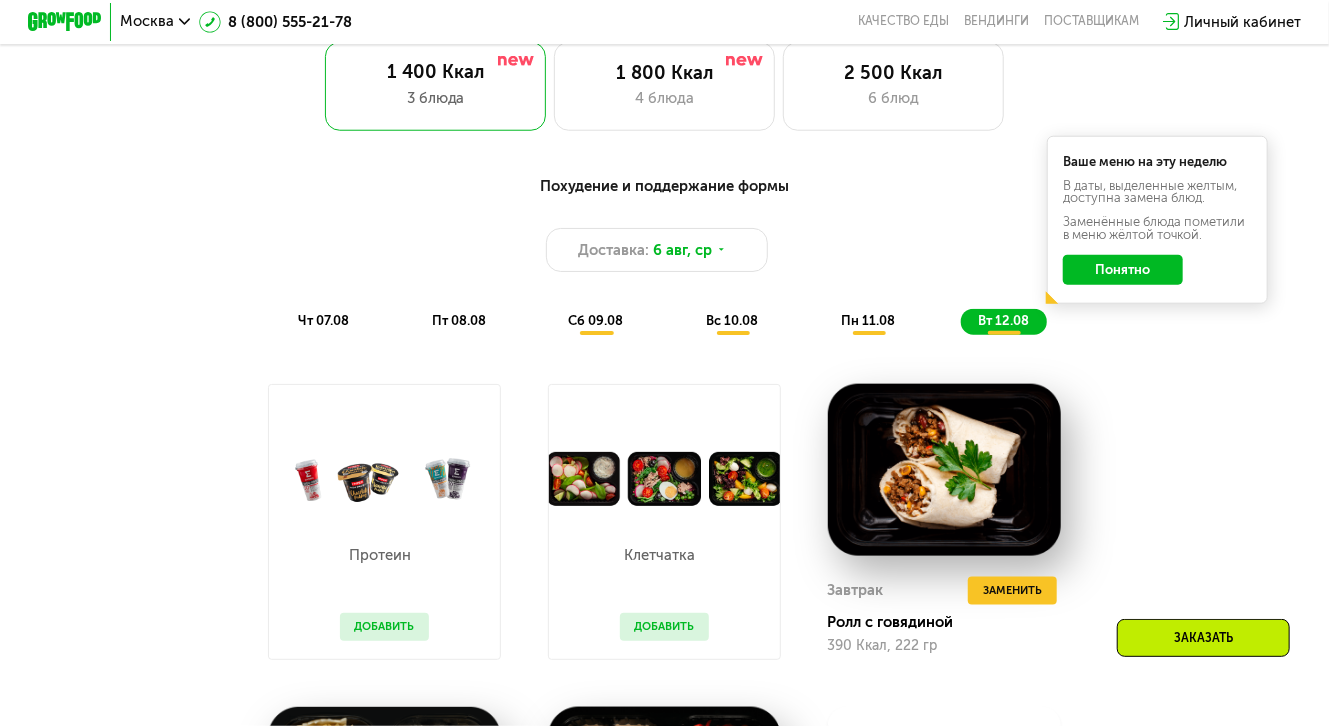 scroll, scrollTop: 813, scrollLeft: 0, axis: vertical 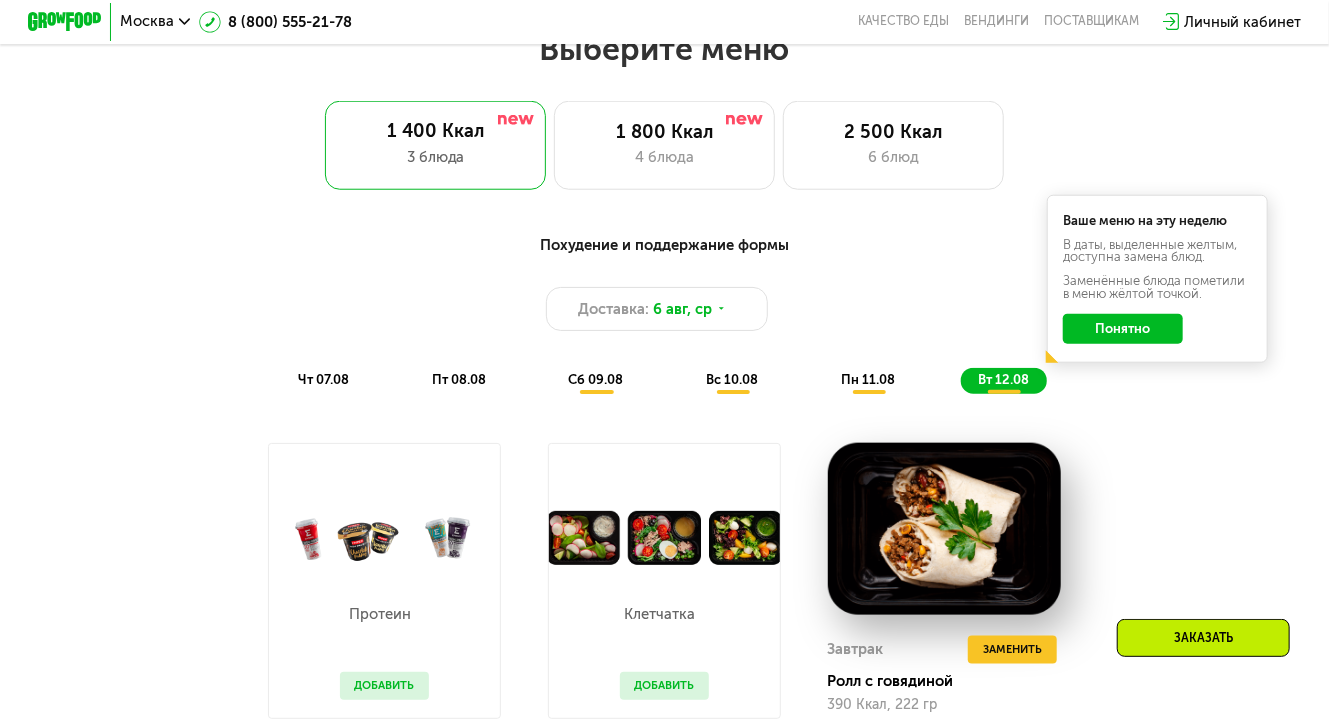 click on "сб 09.08" 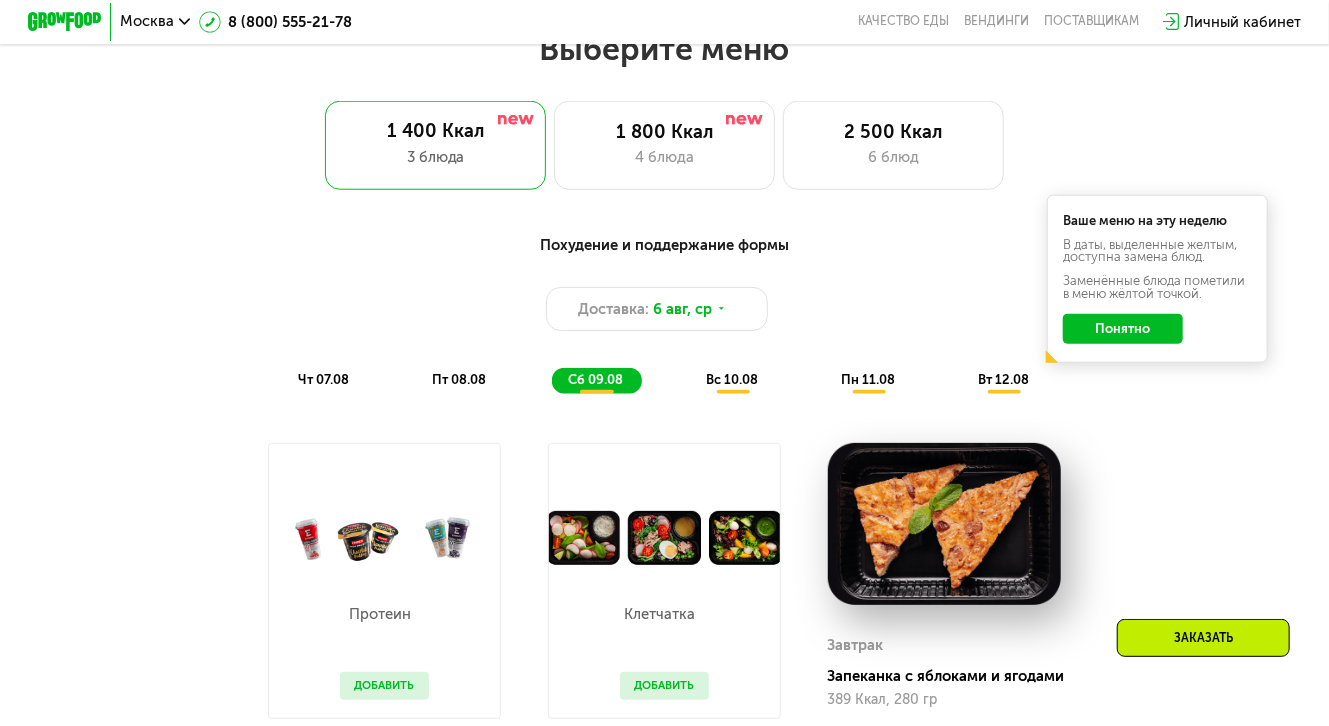 click on "вс 10.08" at bounding box center [732, 379] 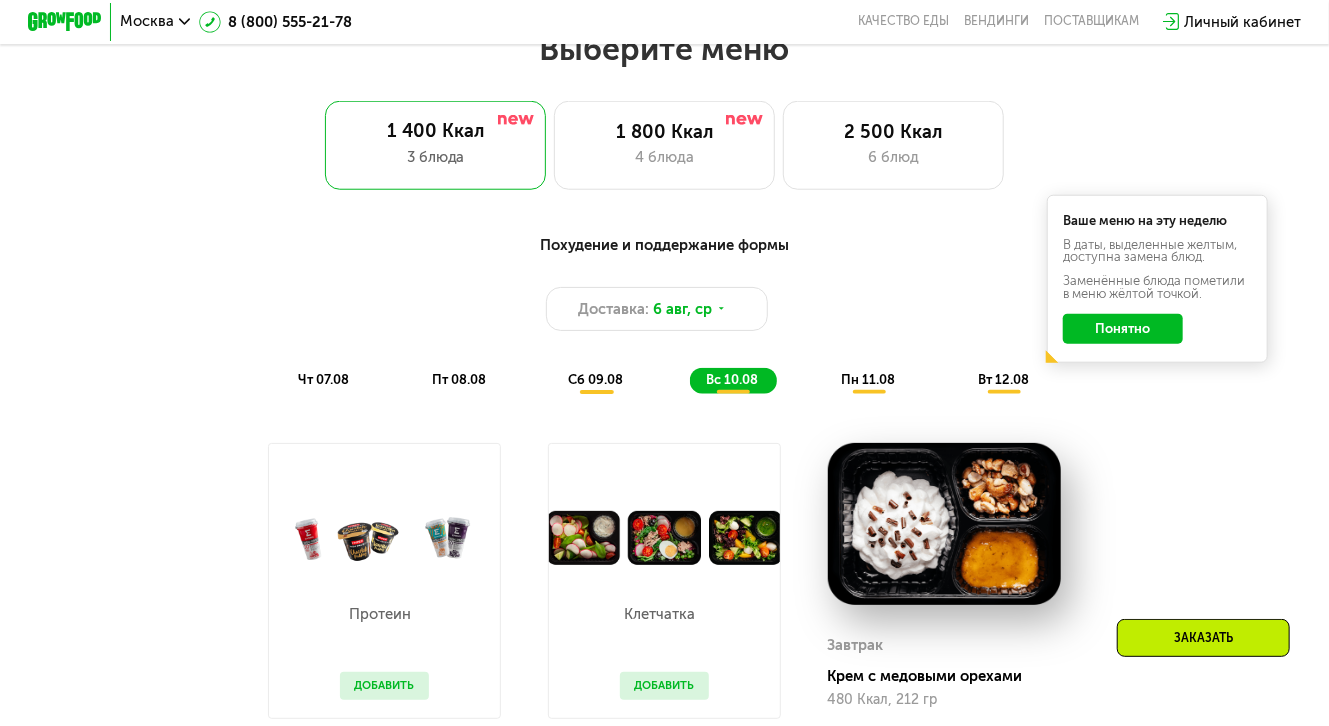 click on "пн 11.08" at bounding box center [868, 379] 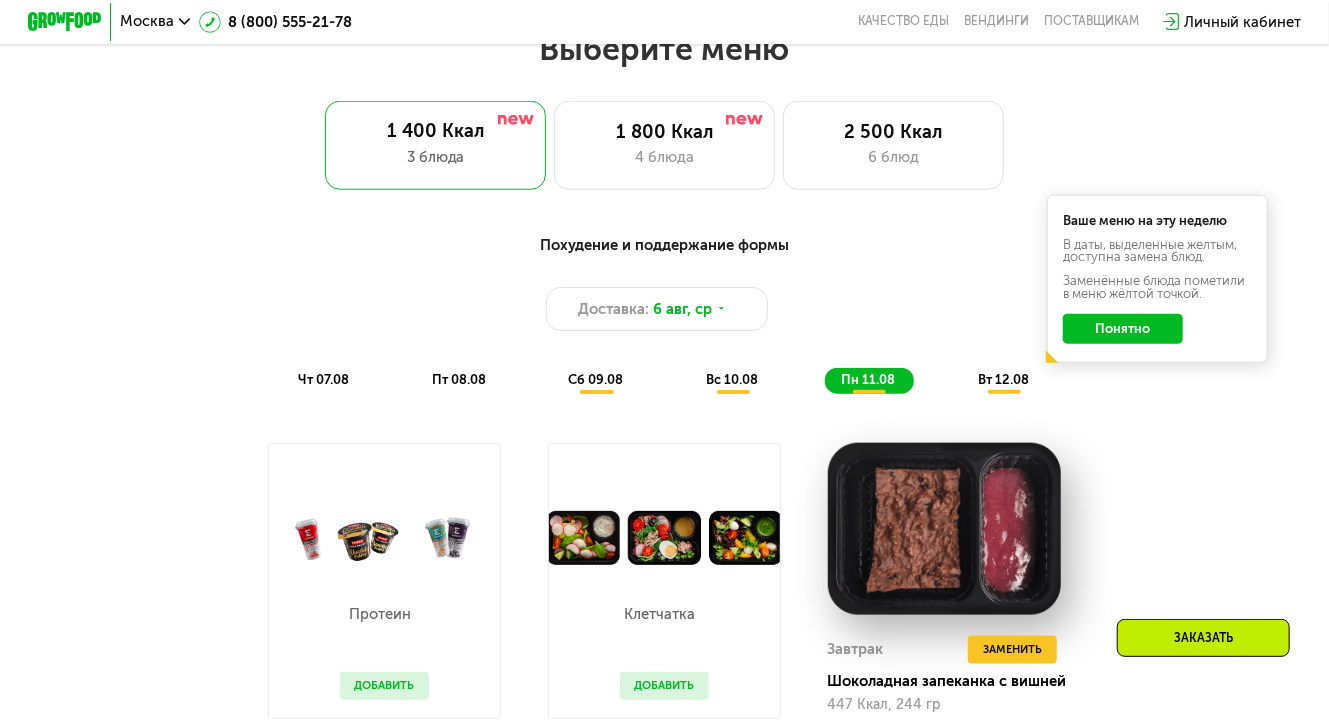click on "вт 12.08" at bounding box center (1003, 379) 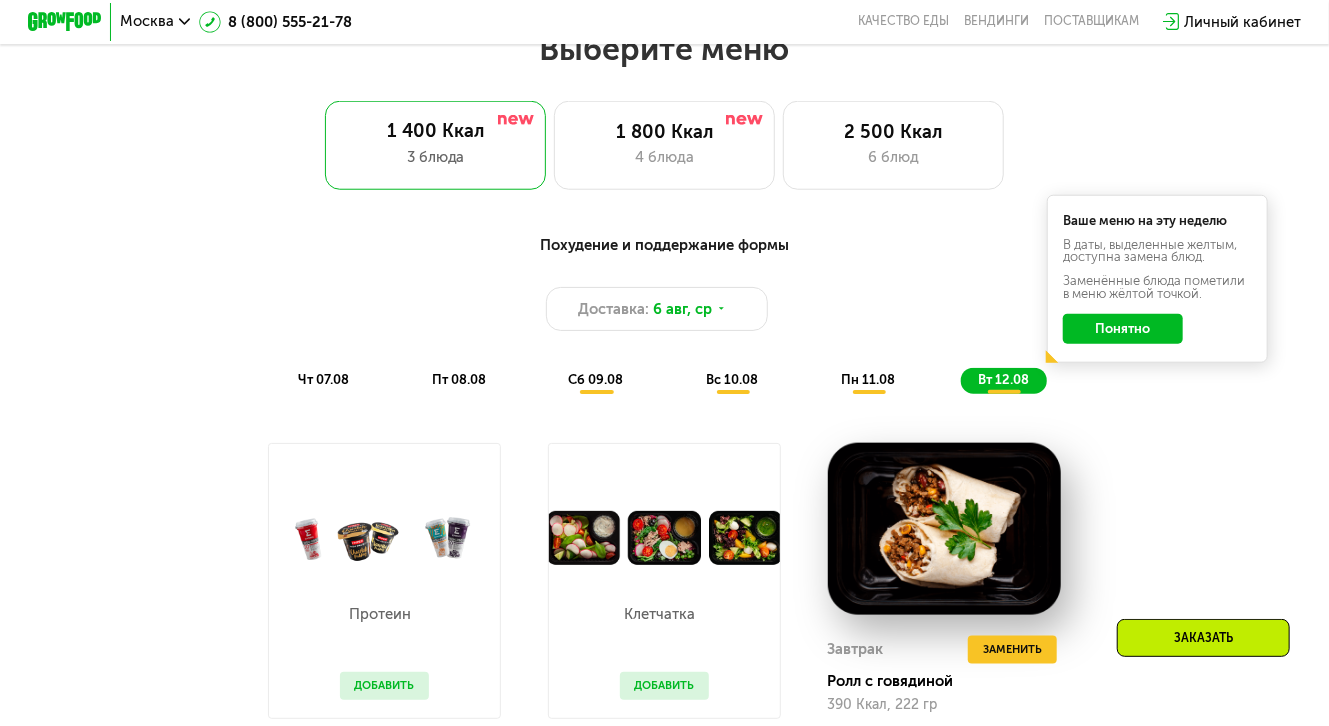 click on "пт 08.08" at bounding box center (459, 379) 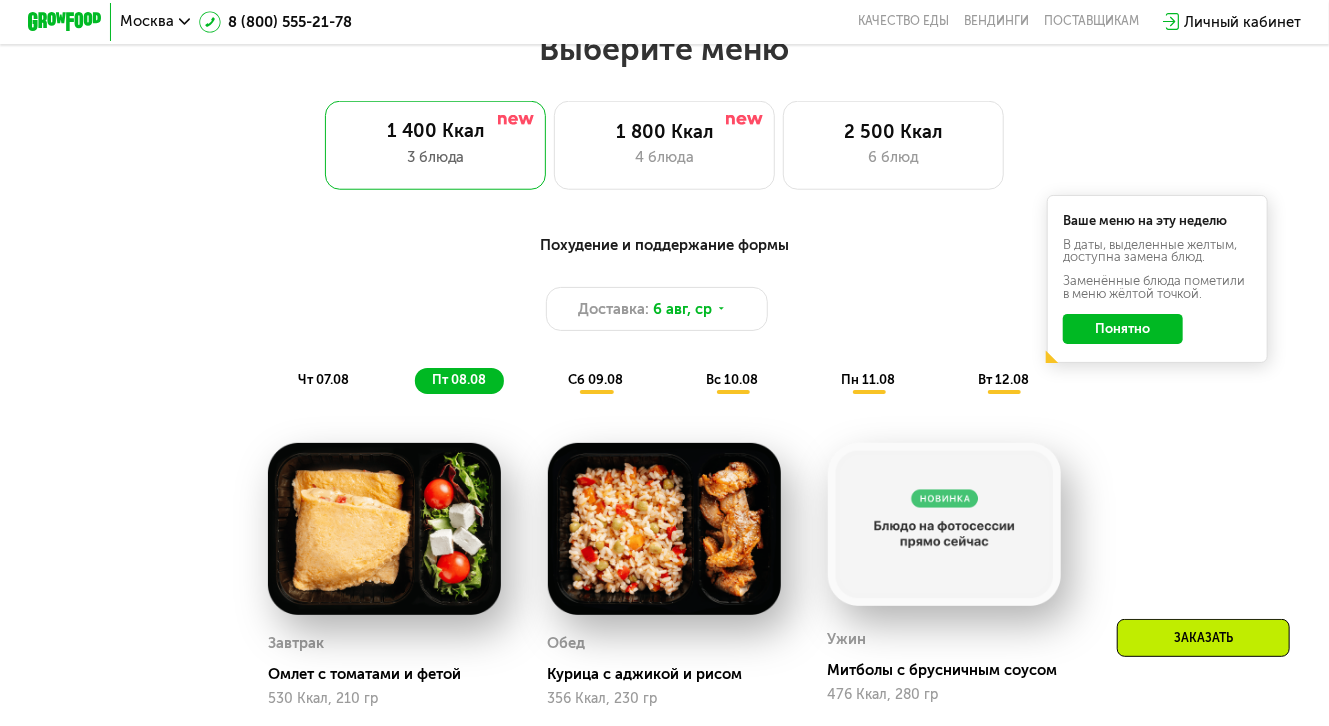 click on "сб 09.08" at bounding box center (596, 379) 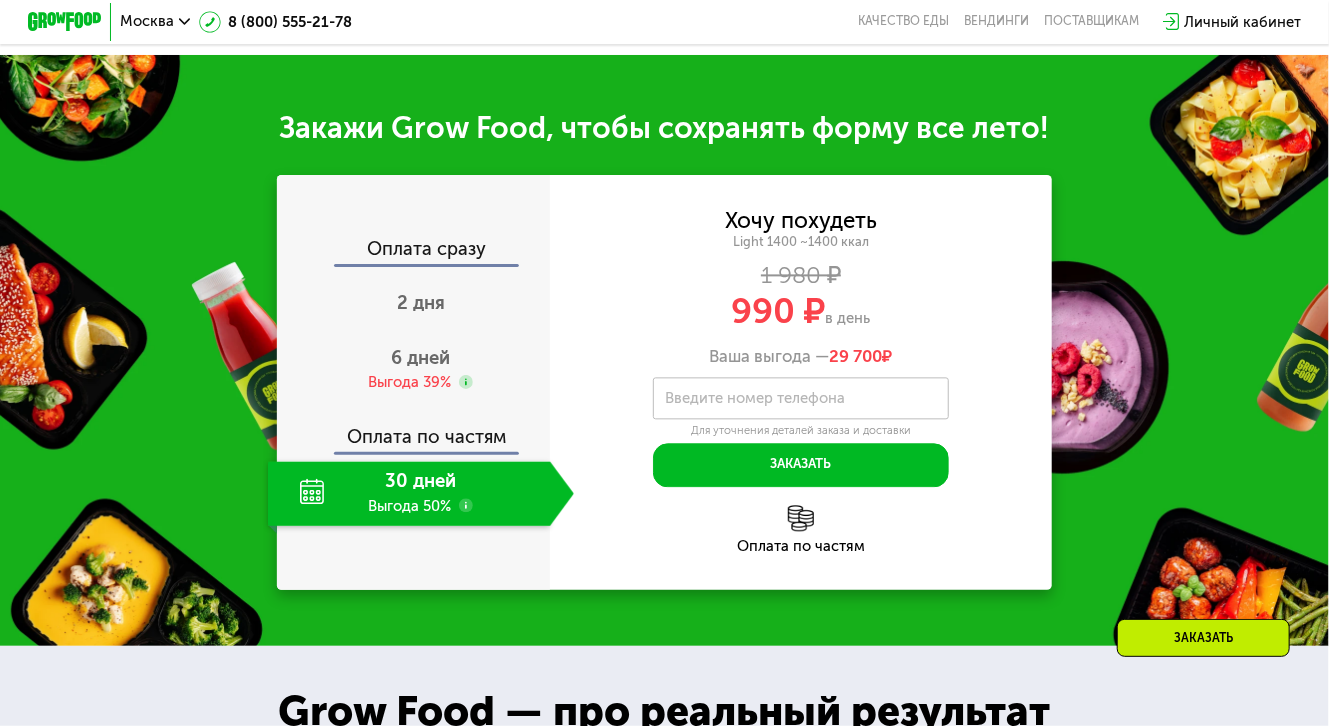 scroll, scrollTop: 1911, scrollLeft: 0, axis: vertical 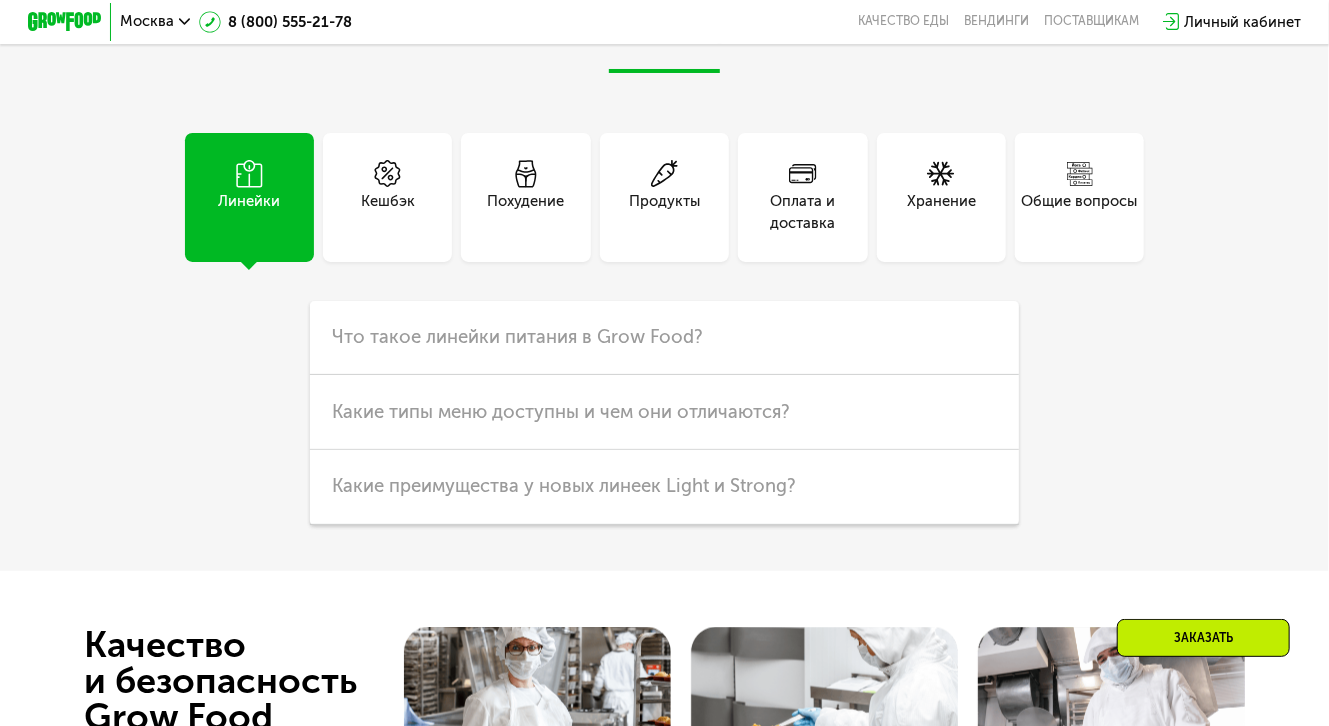 click on "Общие вопросы" at bounding box center (1080, 212) 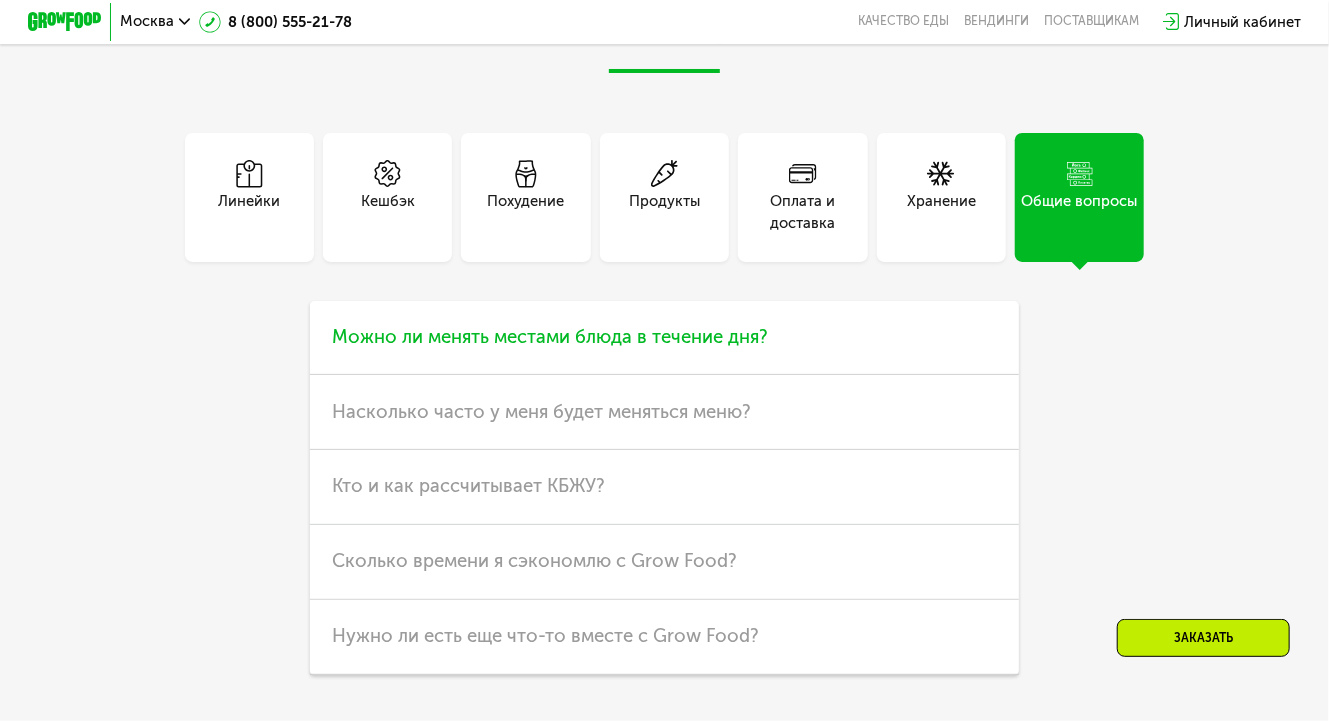 click on "Можно ли менять местами блюда в течение дня?" at bounding box center (550, 337) 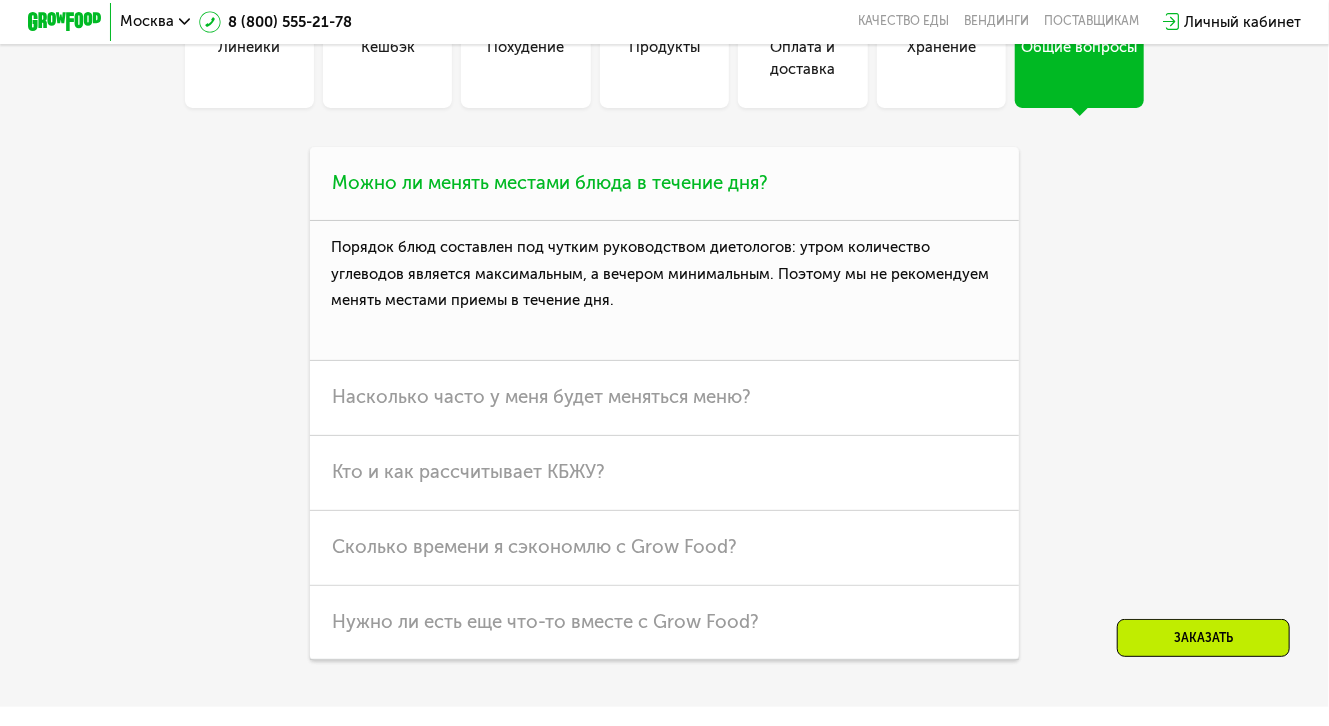 scroll, scrollTop: 4762, scrollLeft: 0, axis: vertical 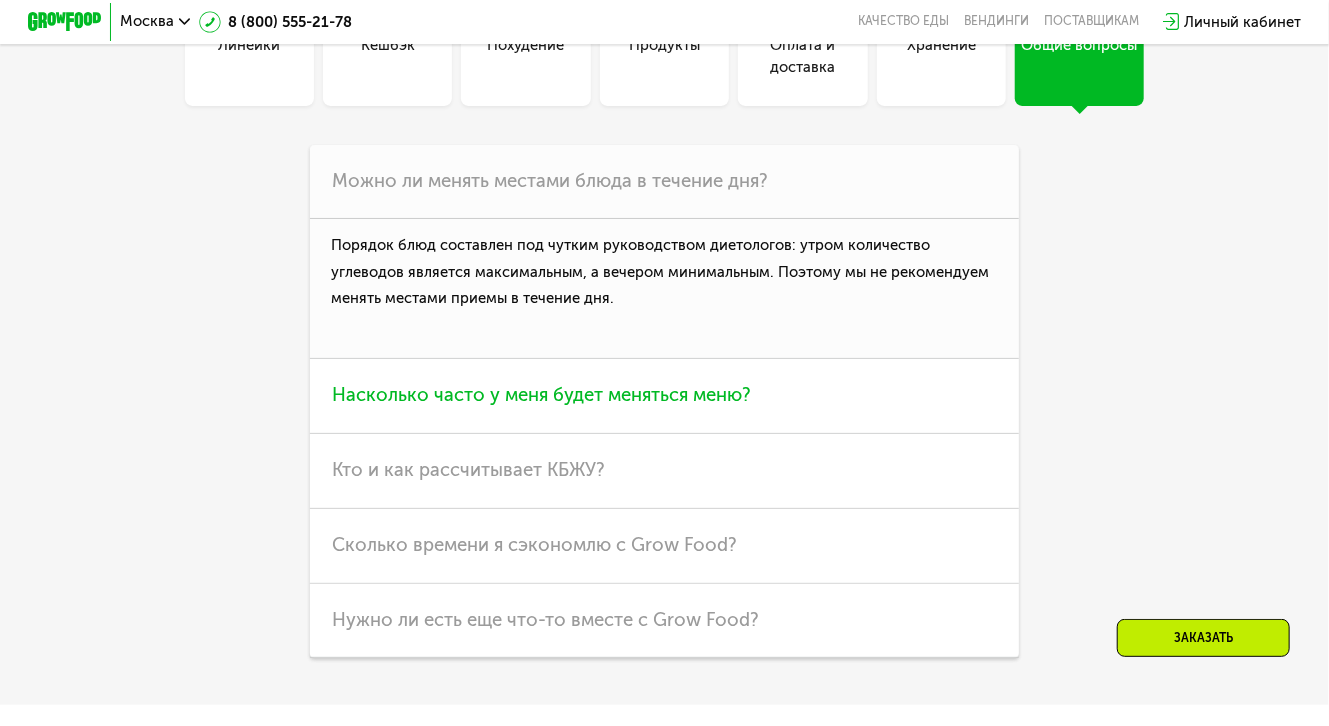 click on "Насколько часто у меня будет меняться меню?" at bounding box center (541, 395) 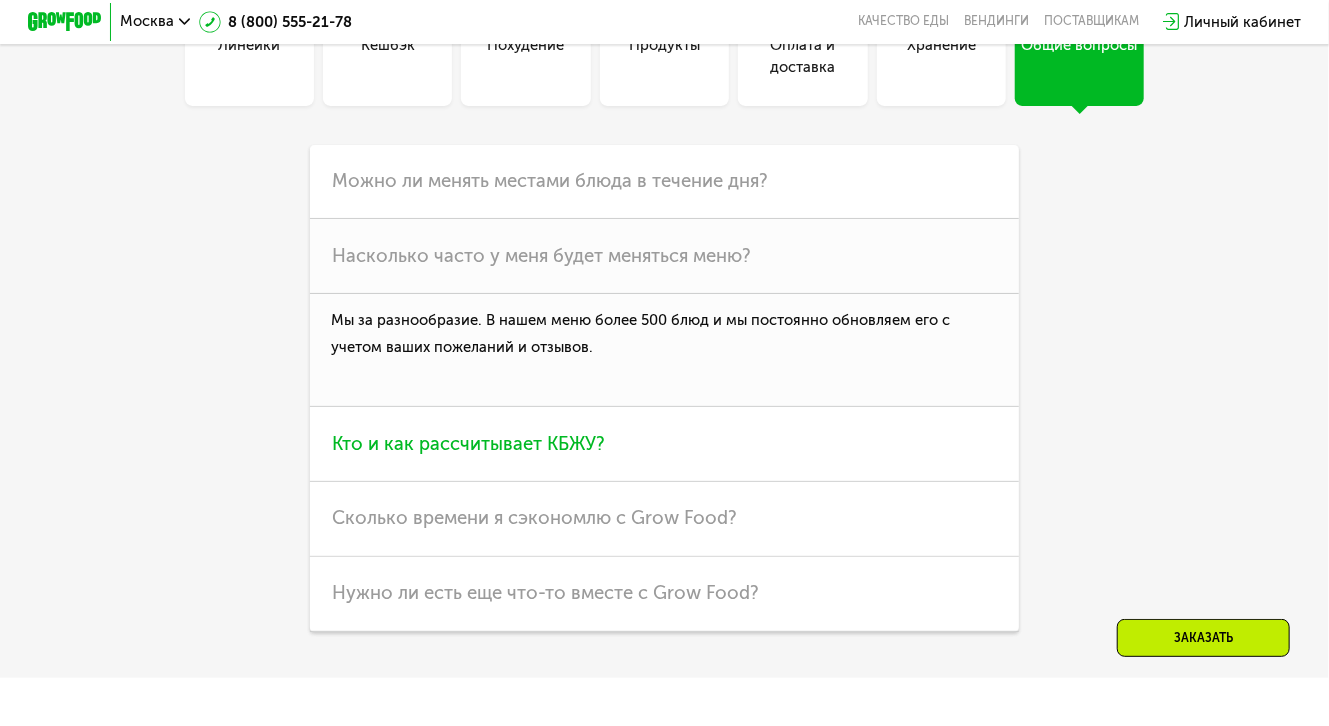 click on "Кто и как рассчитывает КБЖУ?" at bounding box center [468, 444] 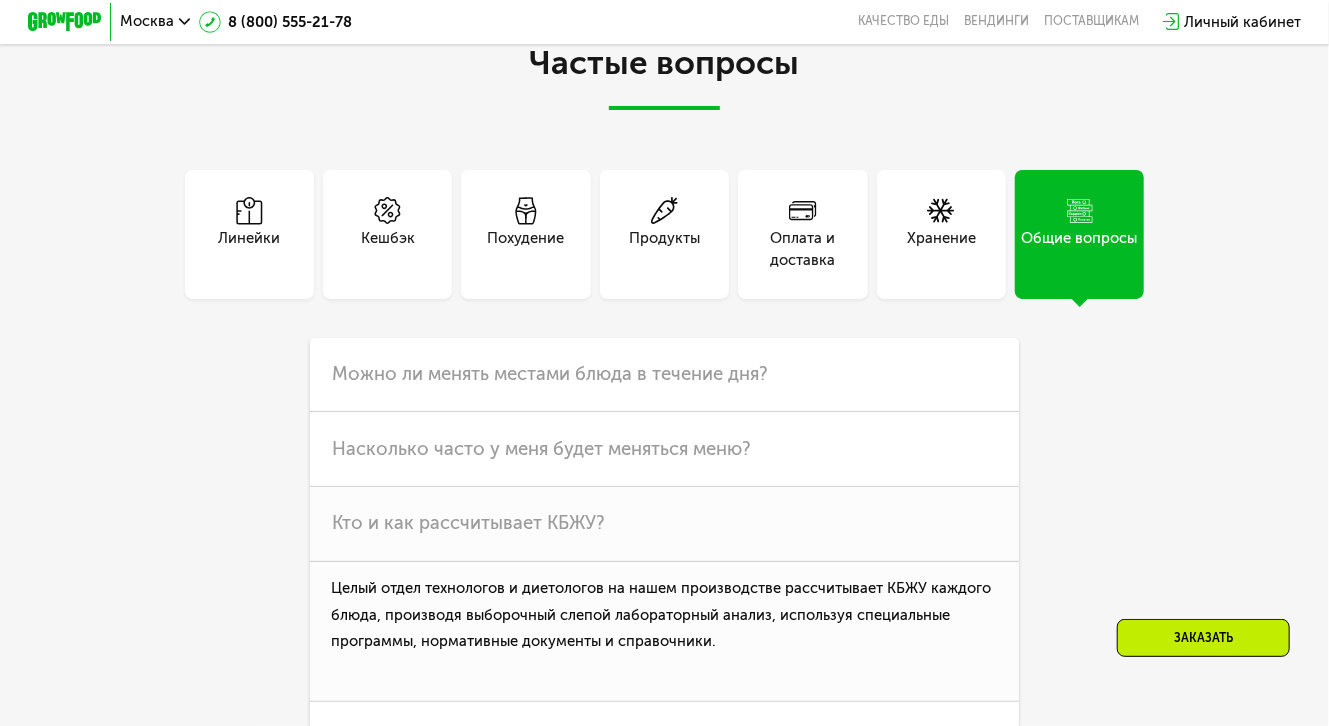 scroll, scrollTop: 4567, scrollLeft: 0, axis: vertical 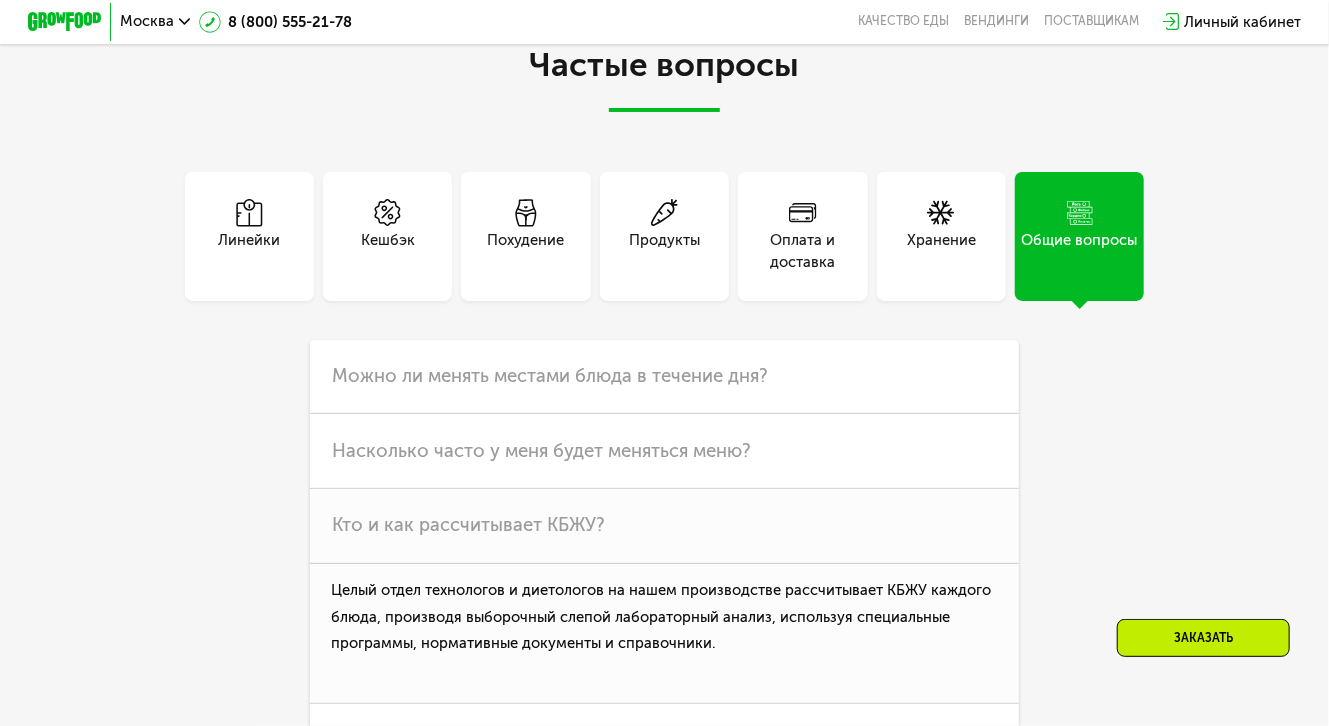 click on "Хранение" at bounding box center [941, 236] 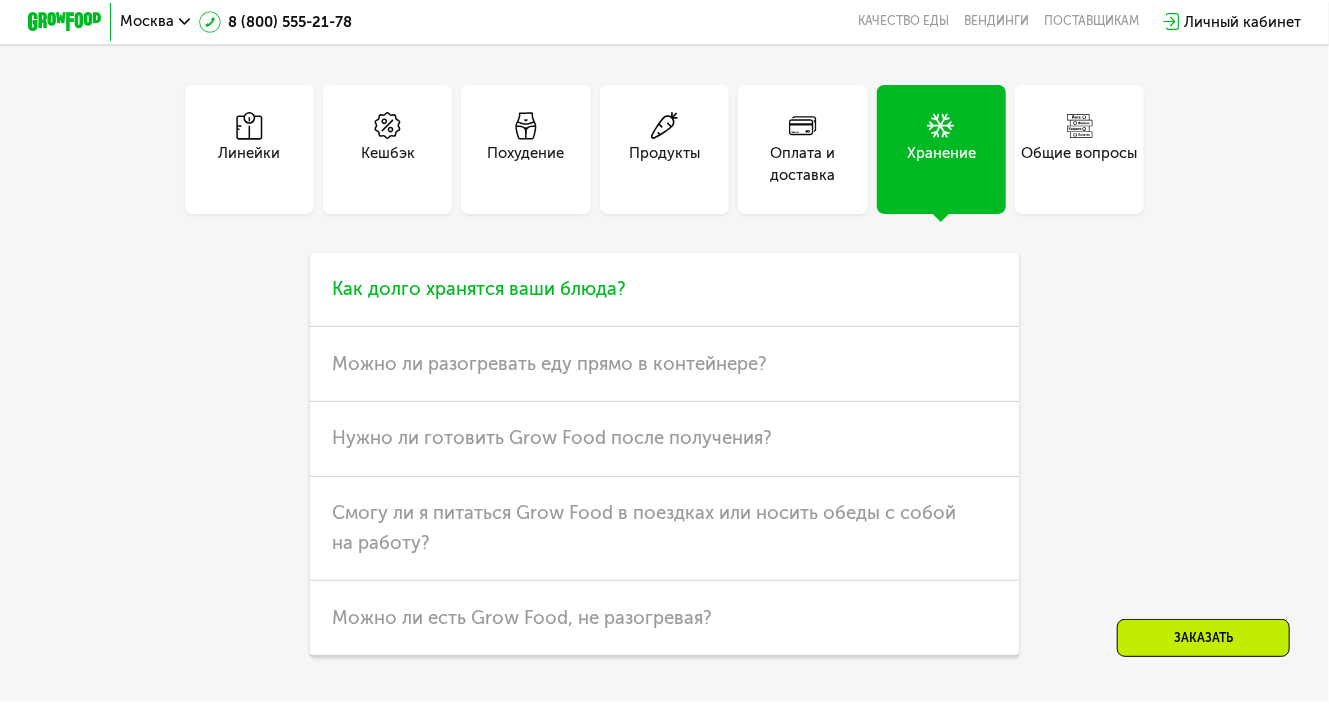 scroll, scrollTop: 4657, scrollLeft: 0, axis: vertical 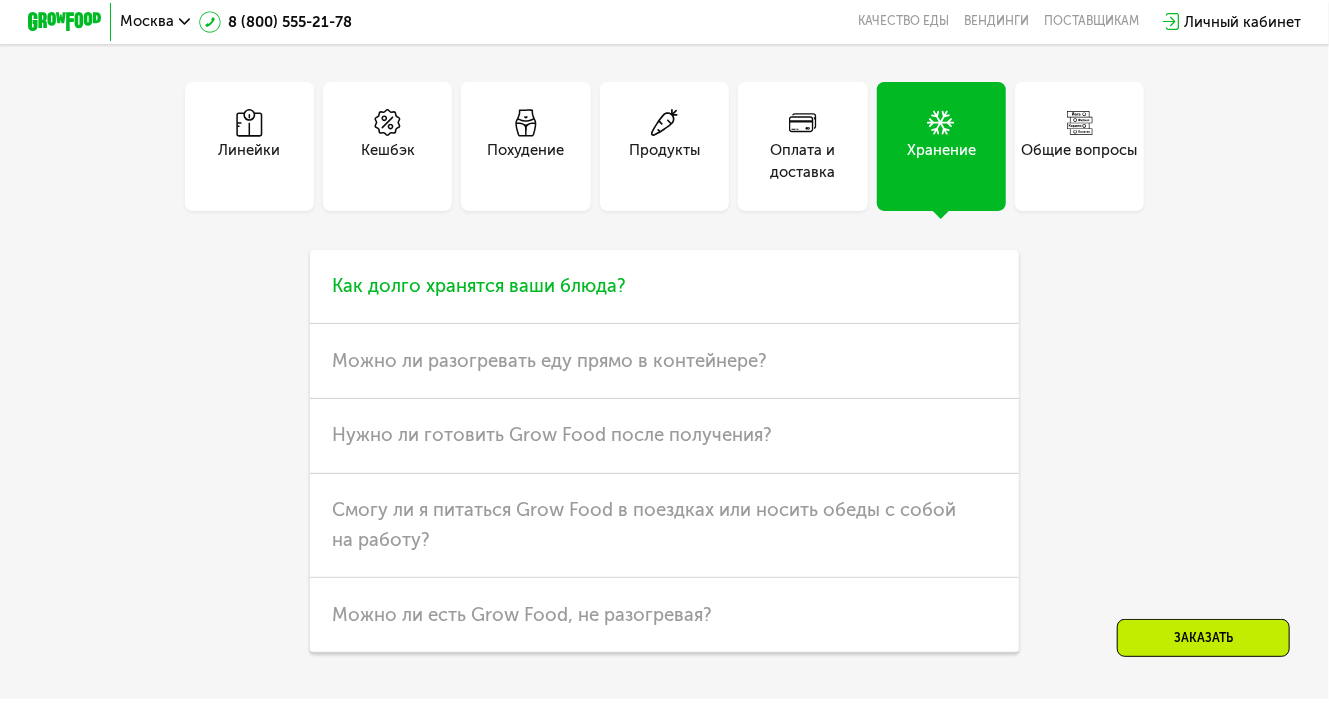 click on "Как долго хранятся ваши блюда?" at bounding box center (479, 286) 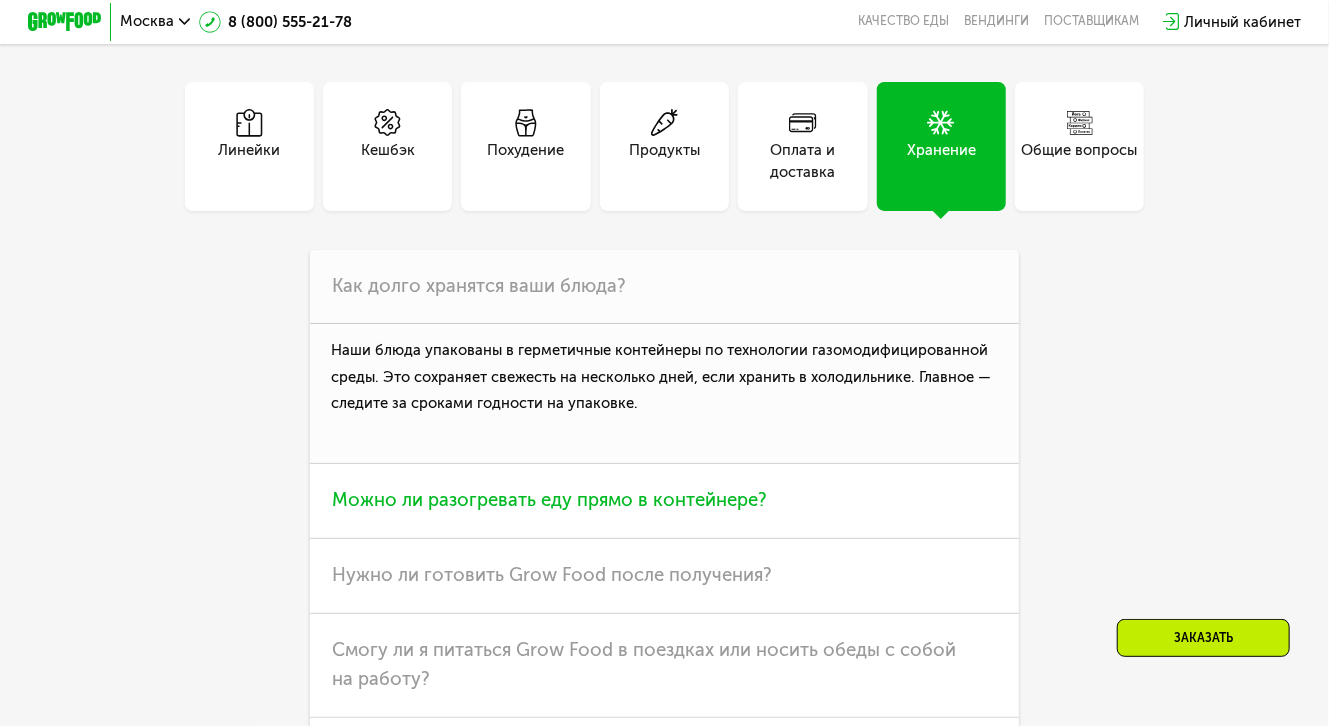 click on "Можно ли разогревать еду прямо в контейнере?" at bounding box center (549, 500) 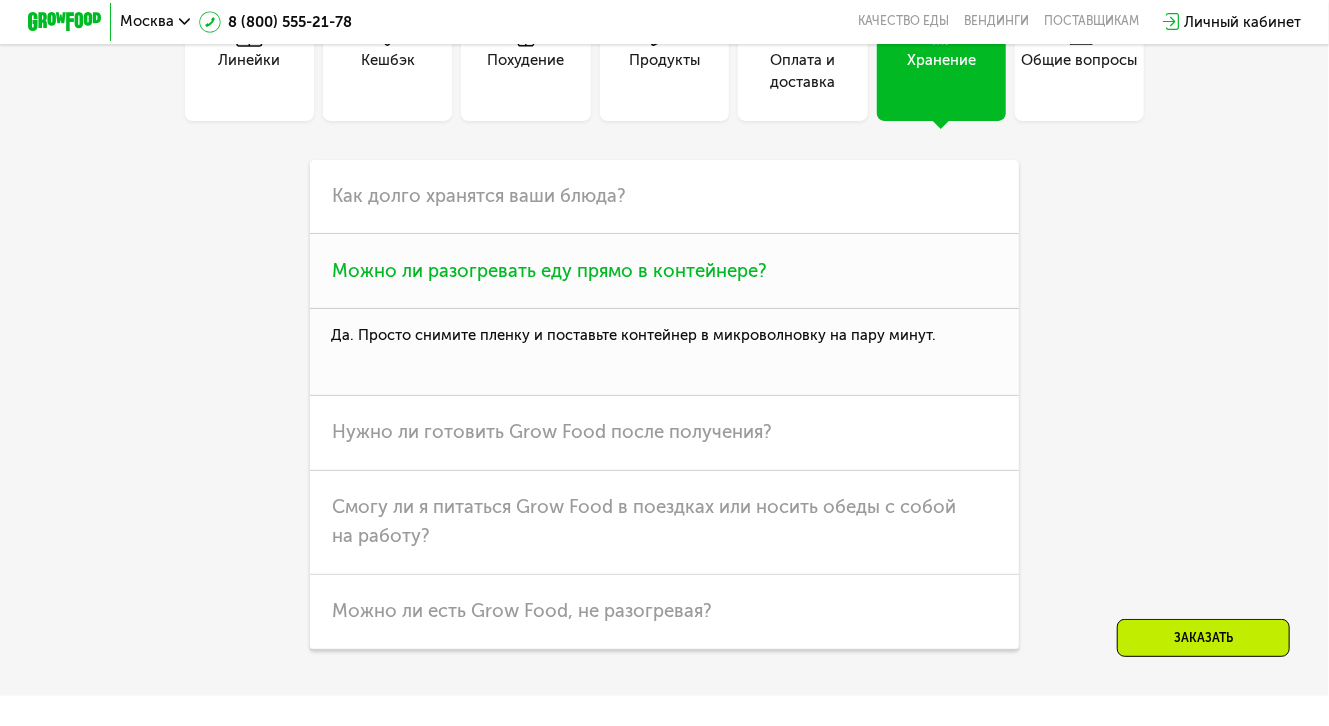 scroll, scrollTop: 4748, scrollLeft: 0, axis: vertical 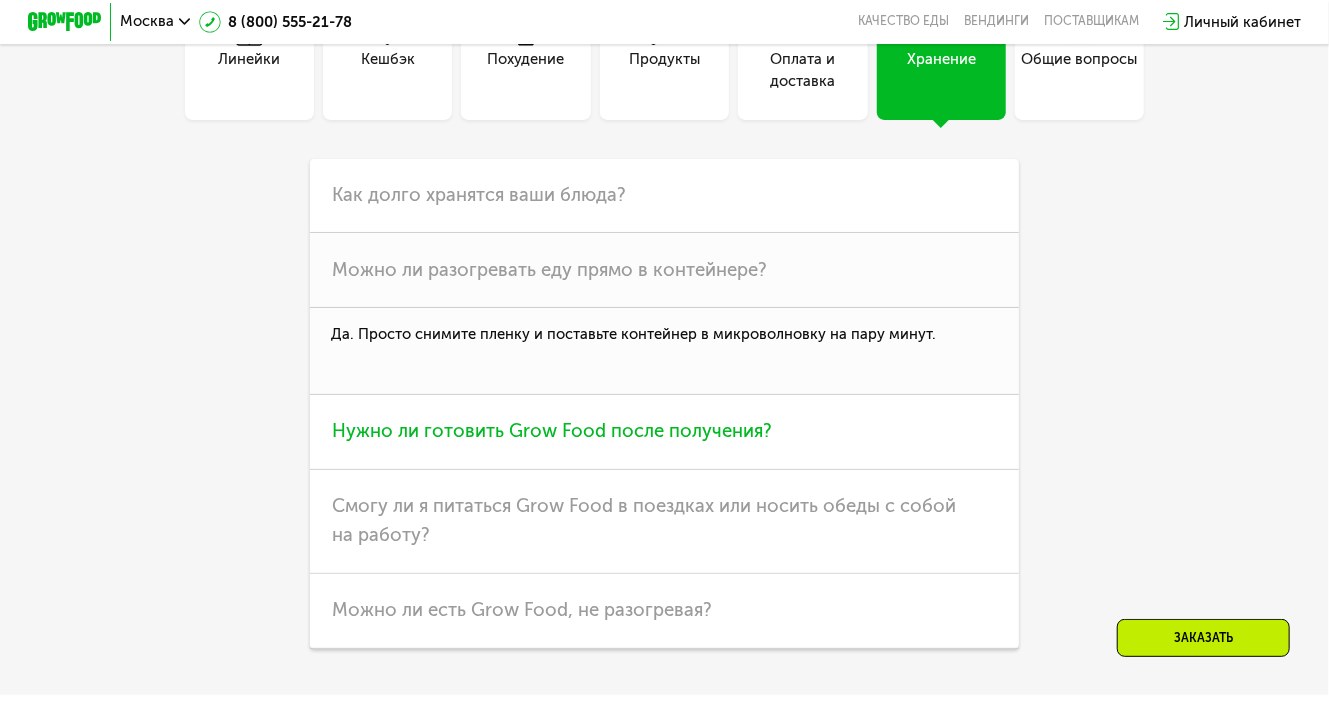 click on "Нужно ли готовить Grow Food после получения?" at bounding box center (552, 431) 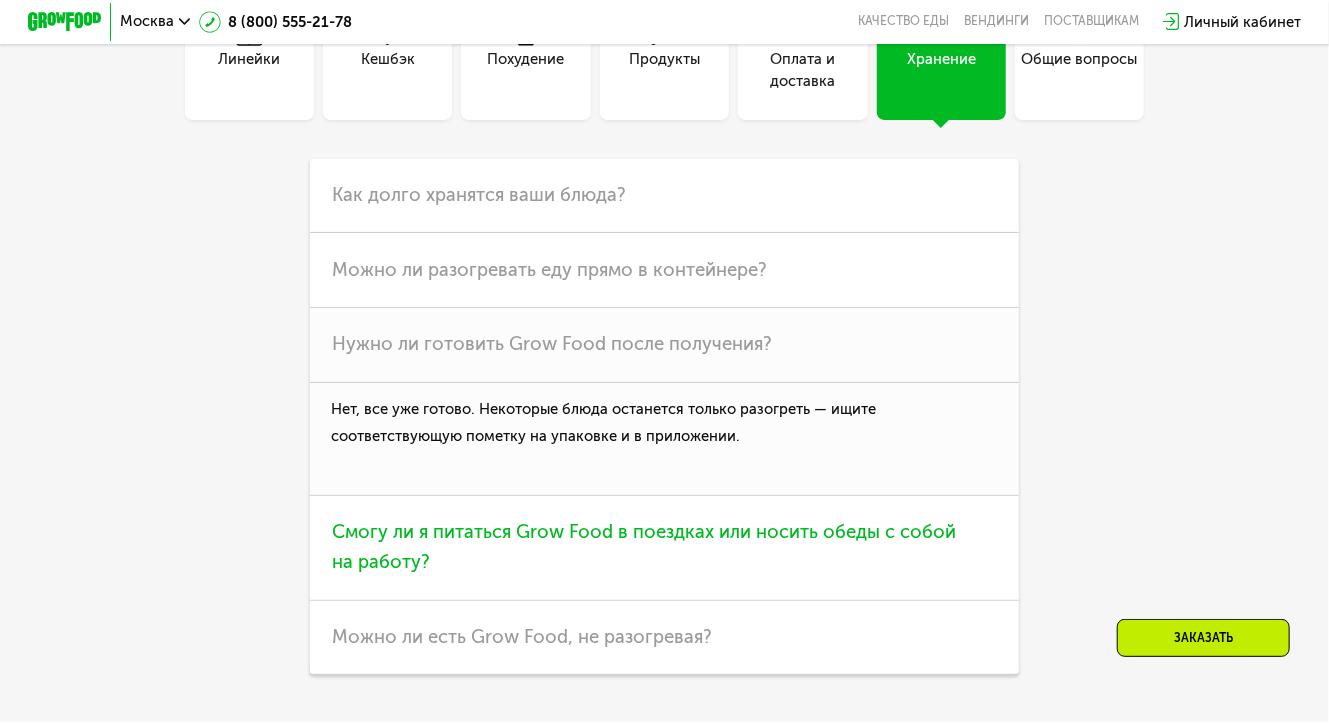 click on "Смогу ли я питаться Grow Food в поездках или носить обеды с собой на работу?" at bounding box center [664, 548] 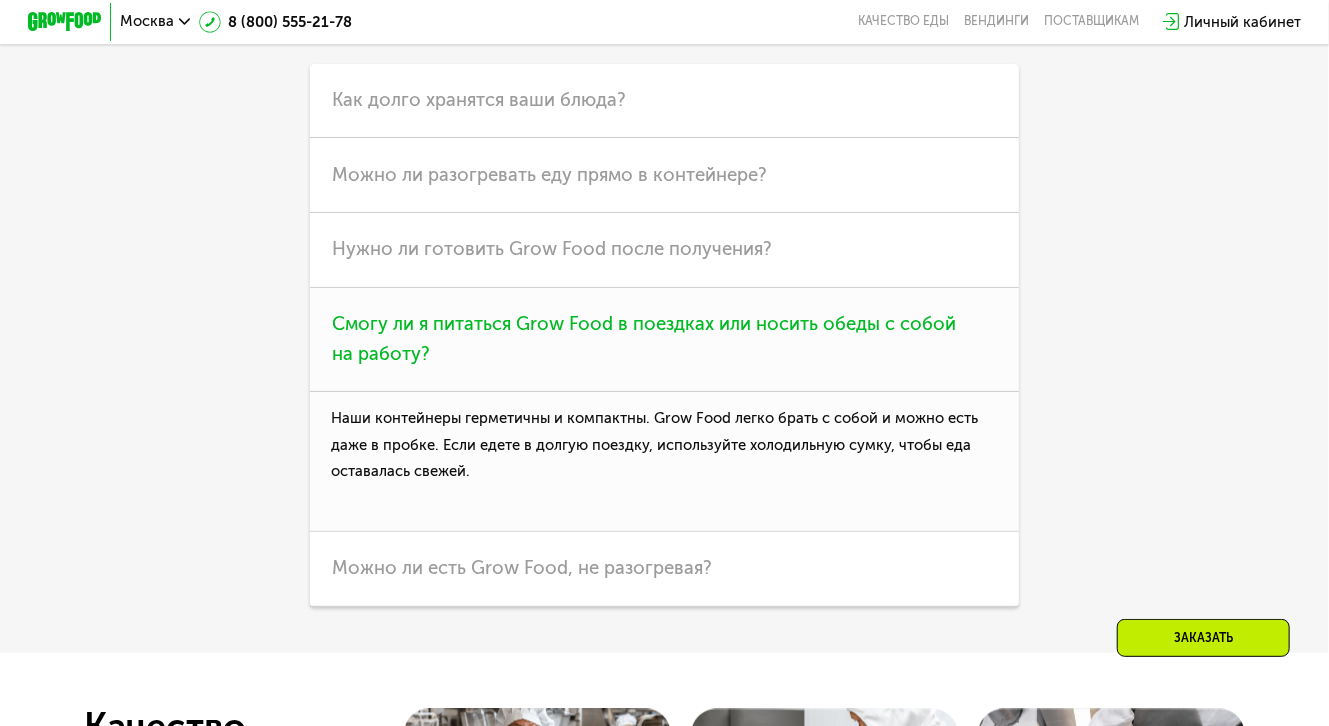 scroll, scrollTop: 4844, scrollLeft: 0, axis: vertical 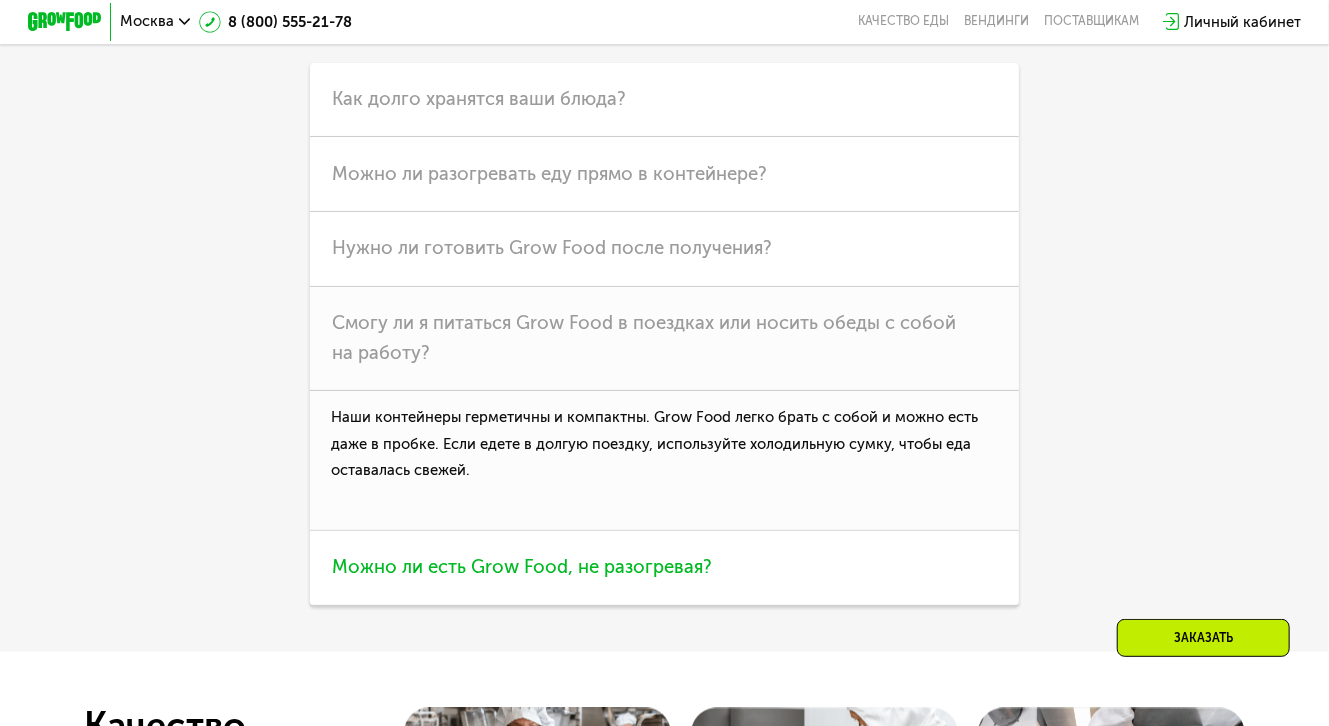 click on "Можно ли есть Grow Food, не разогревая?" at bounding box center (522, 567) 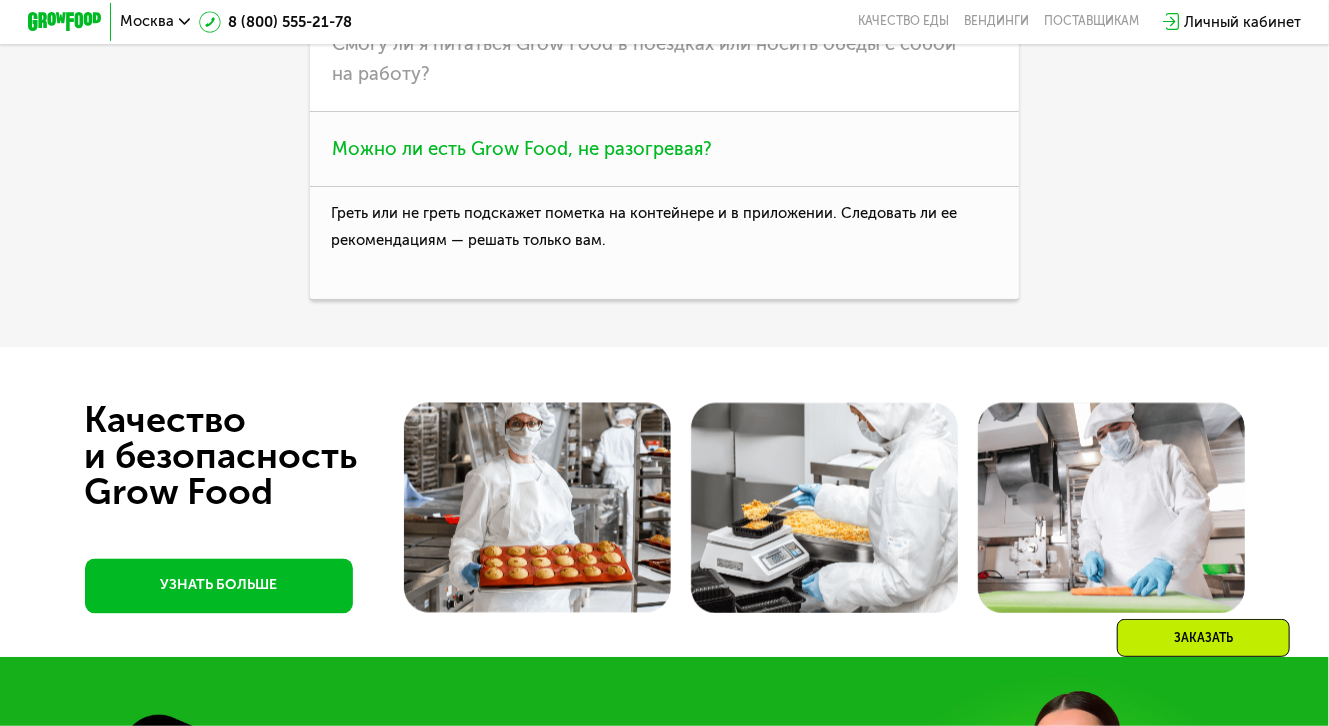 scroll, scrollTop: 5123, scrollLeft: 0, axis: vertical 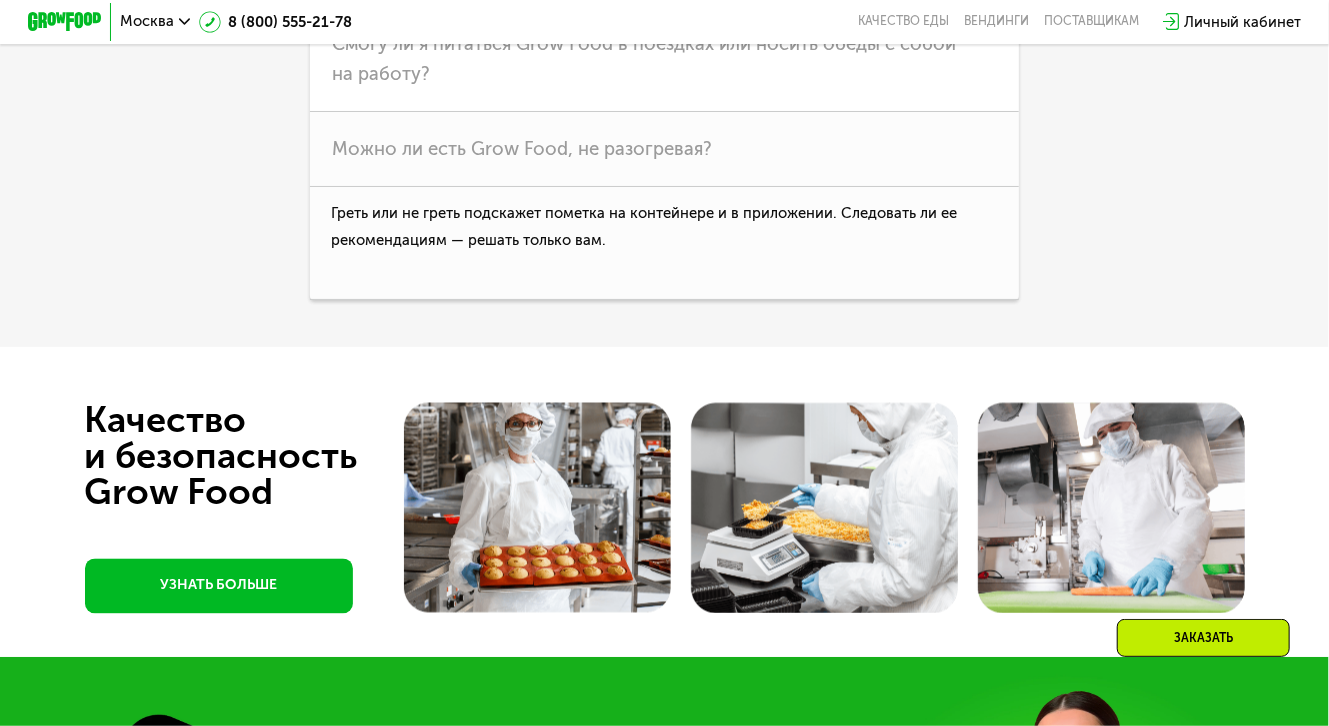 click at bounding box center [537, 508] 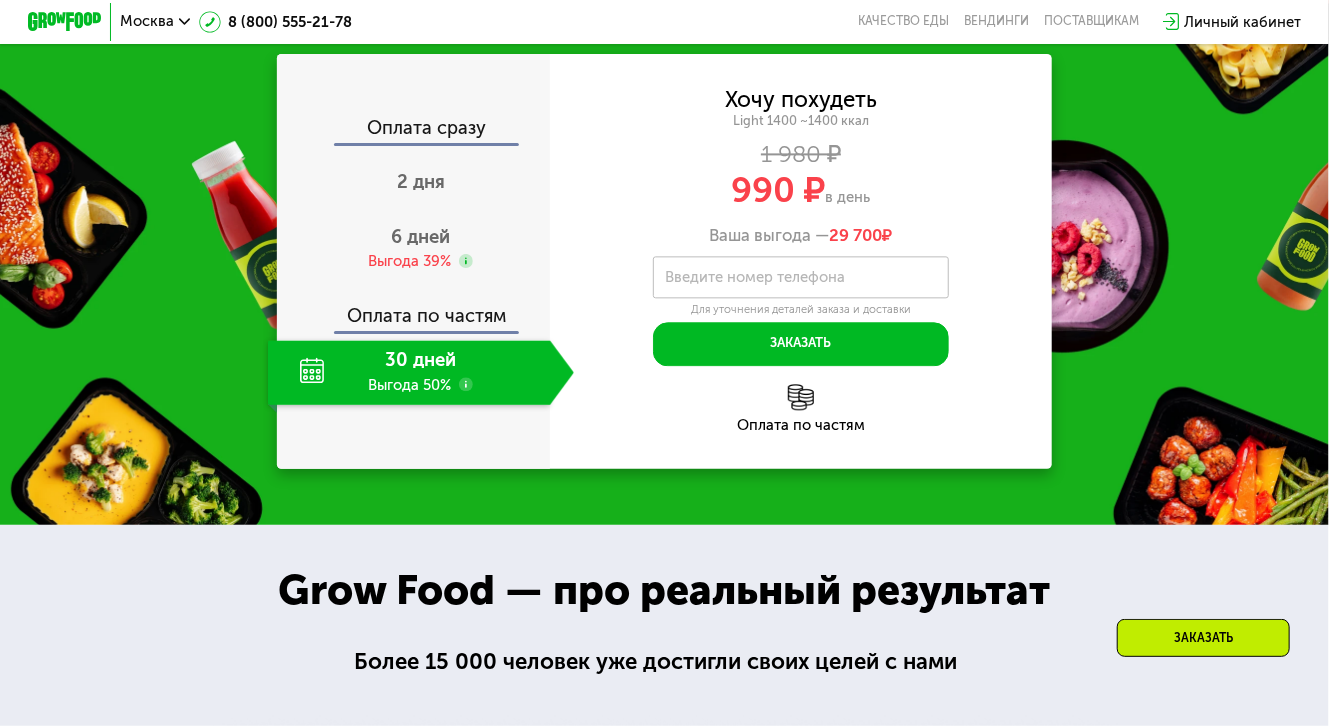 scroll, scrollTop: 2032, scrollLeft: 0, axis: vertical 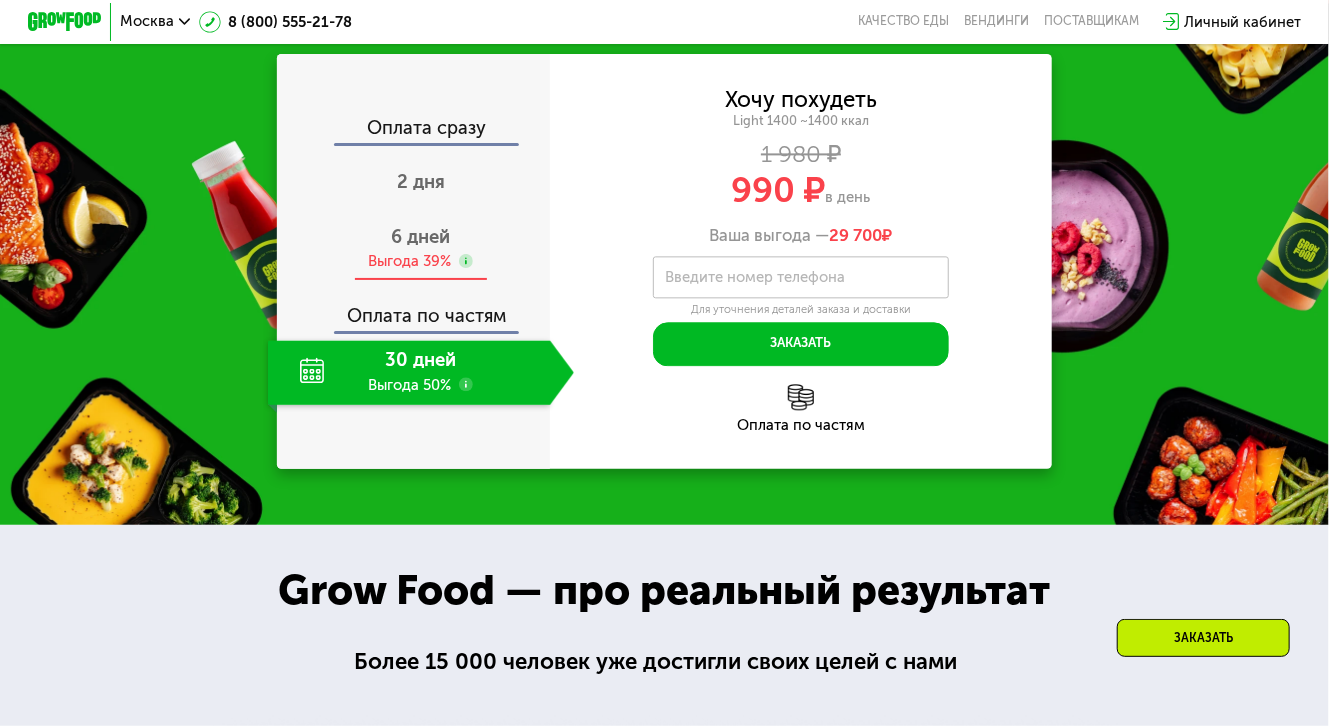 click on "Выгода 39%" at bounding box center [409, 261] 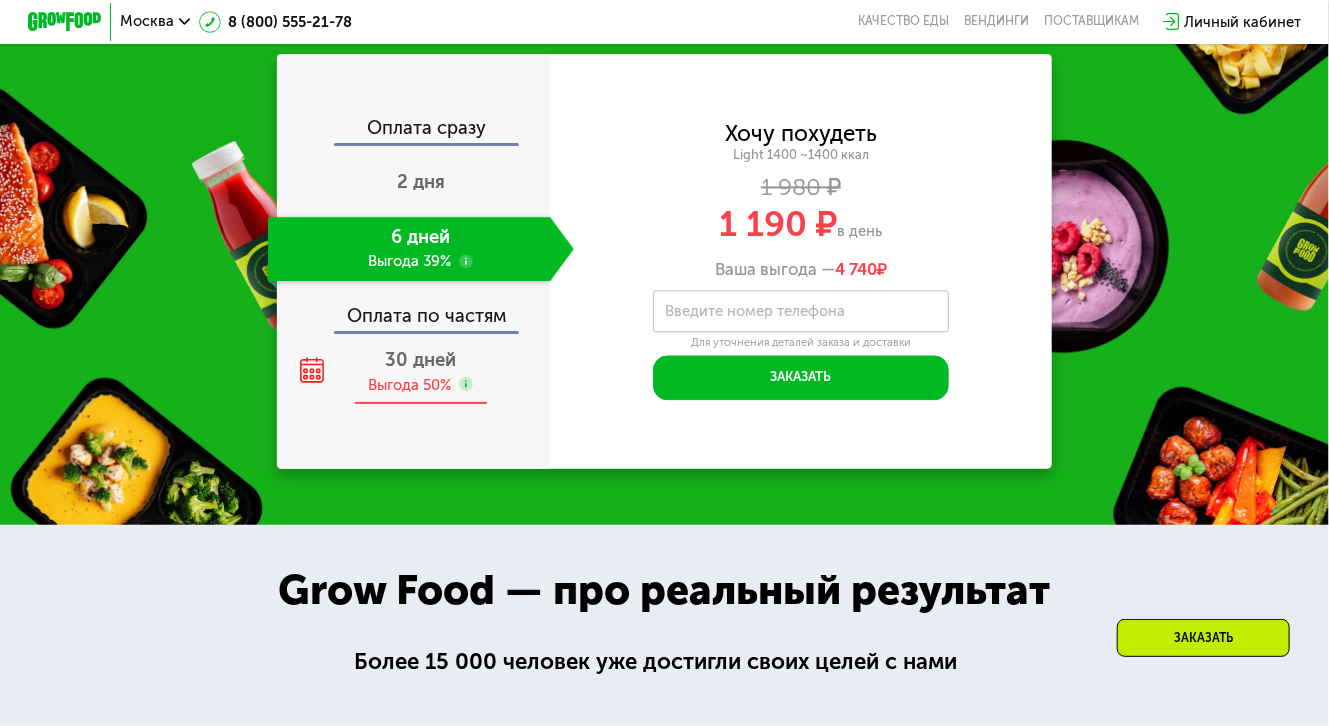 click on "Выгода 50%" at bounding box center [409, 385] 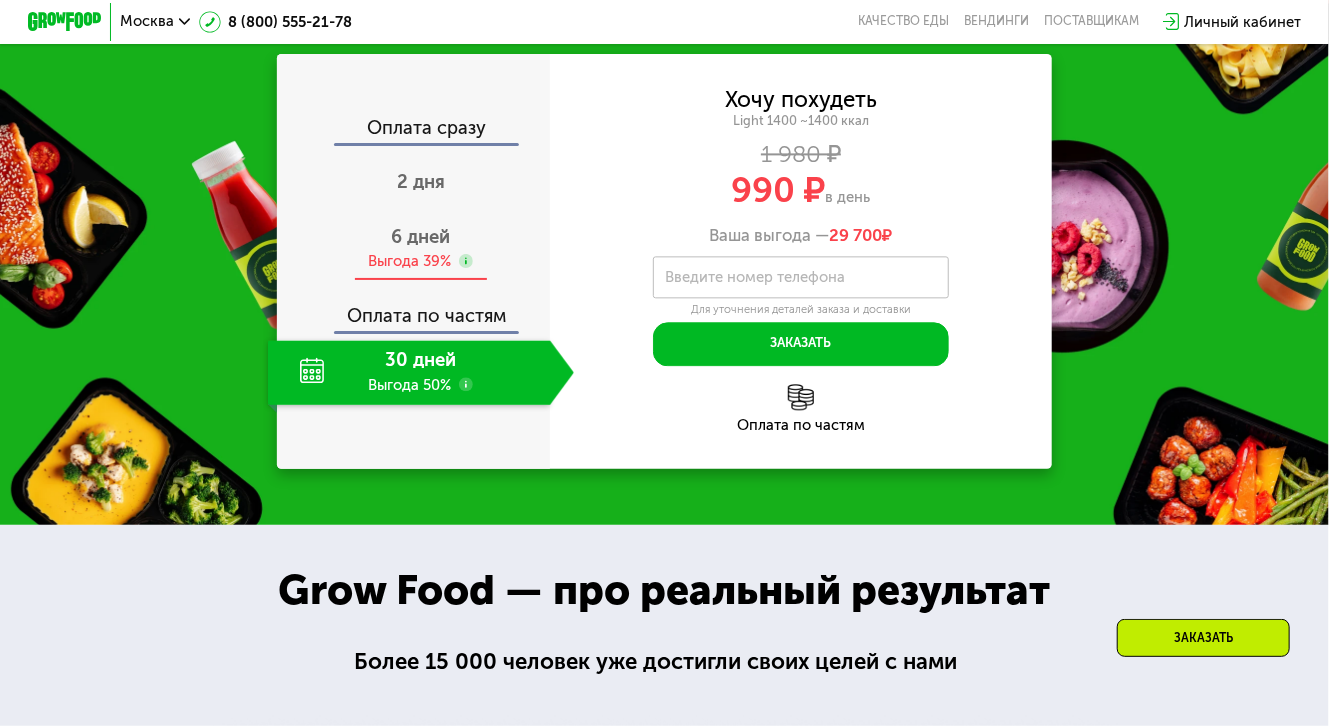 click on "6 дней Выгода 39%" at bounding box center (421, 248) 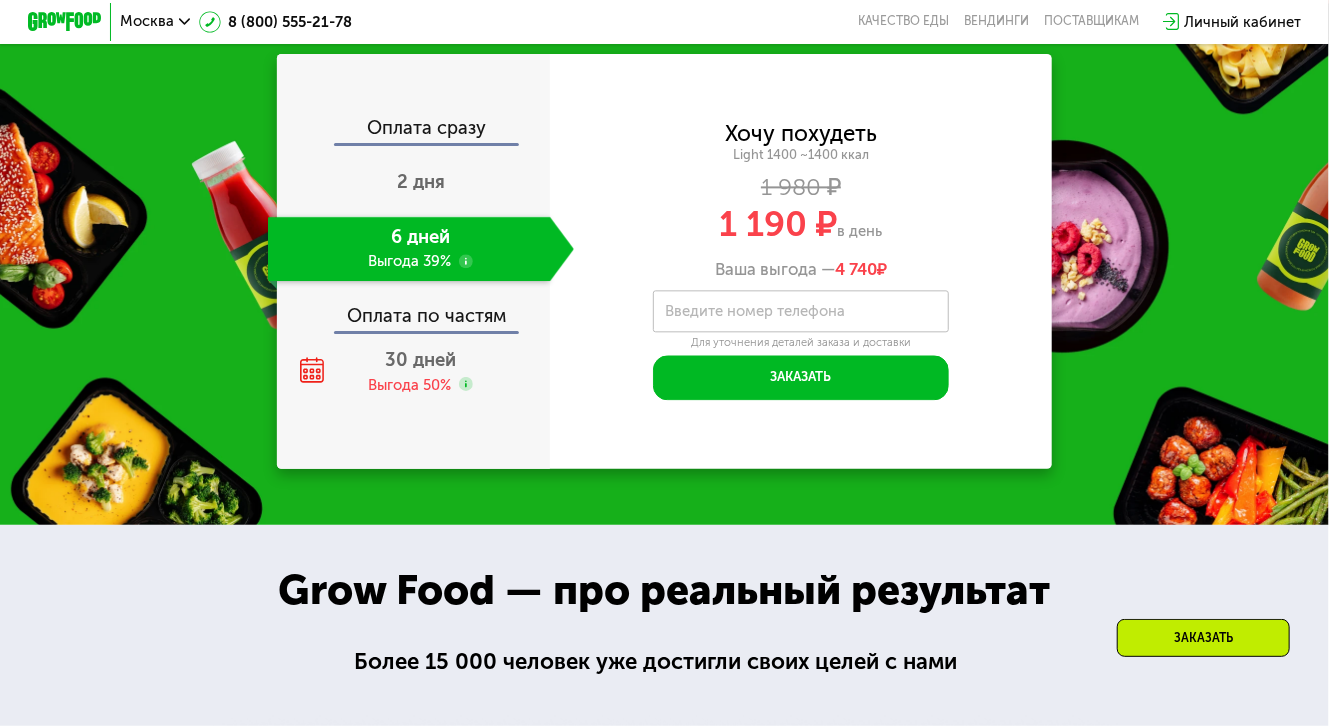 click 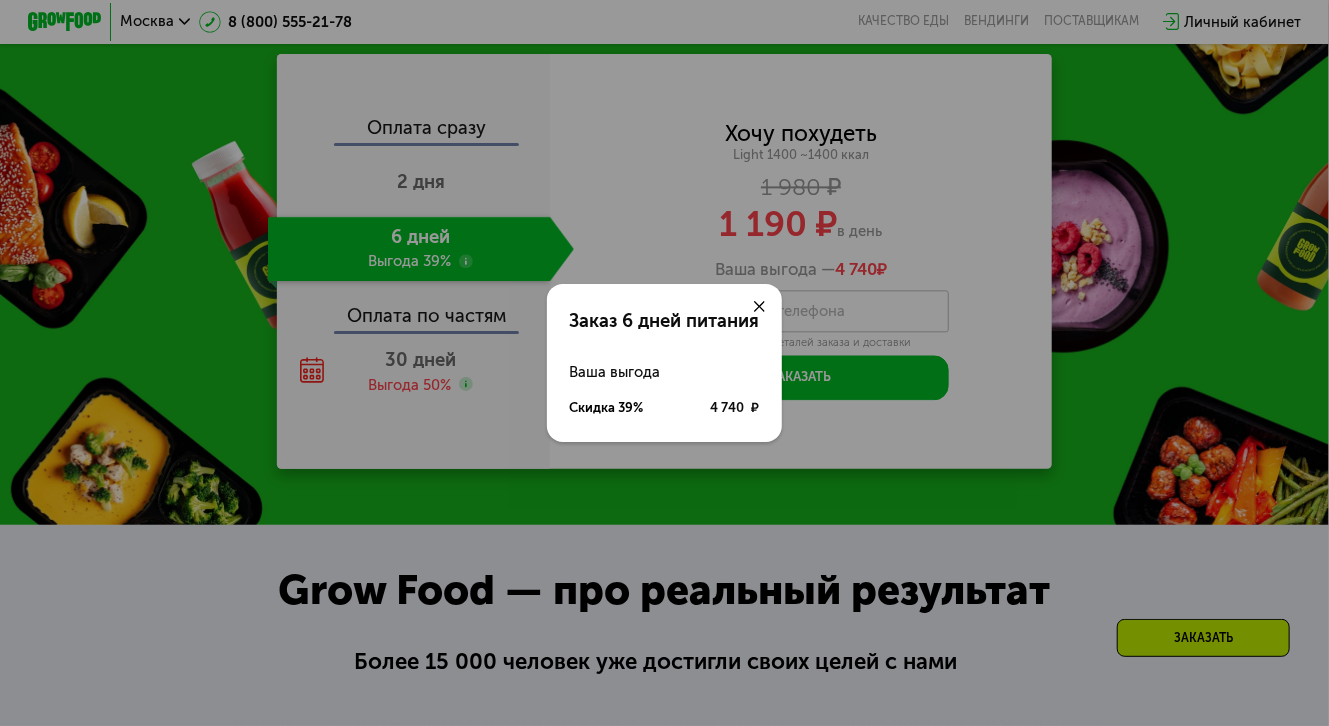 click 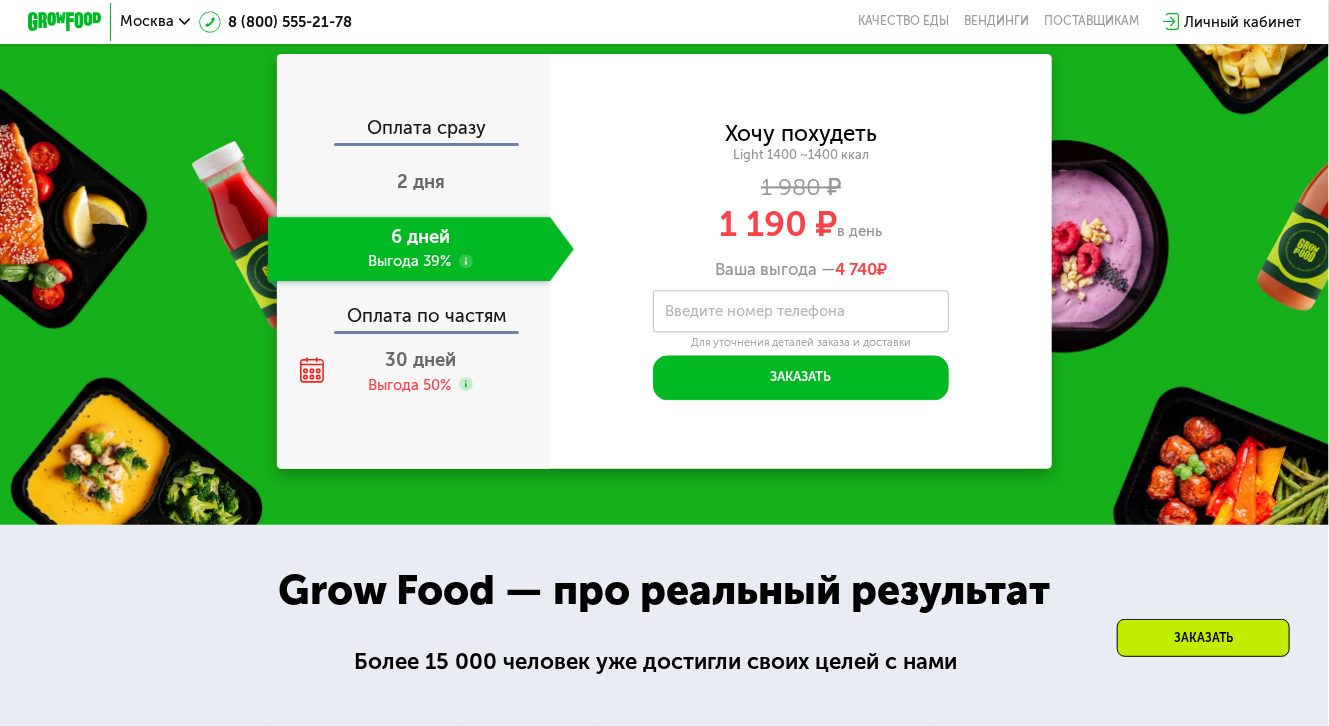 click on "Введите номер телефона" at bounding box center (755, 311) 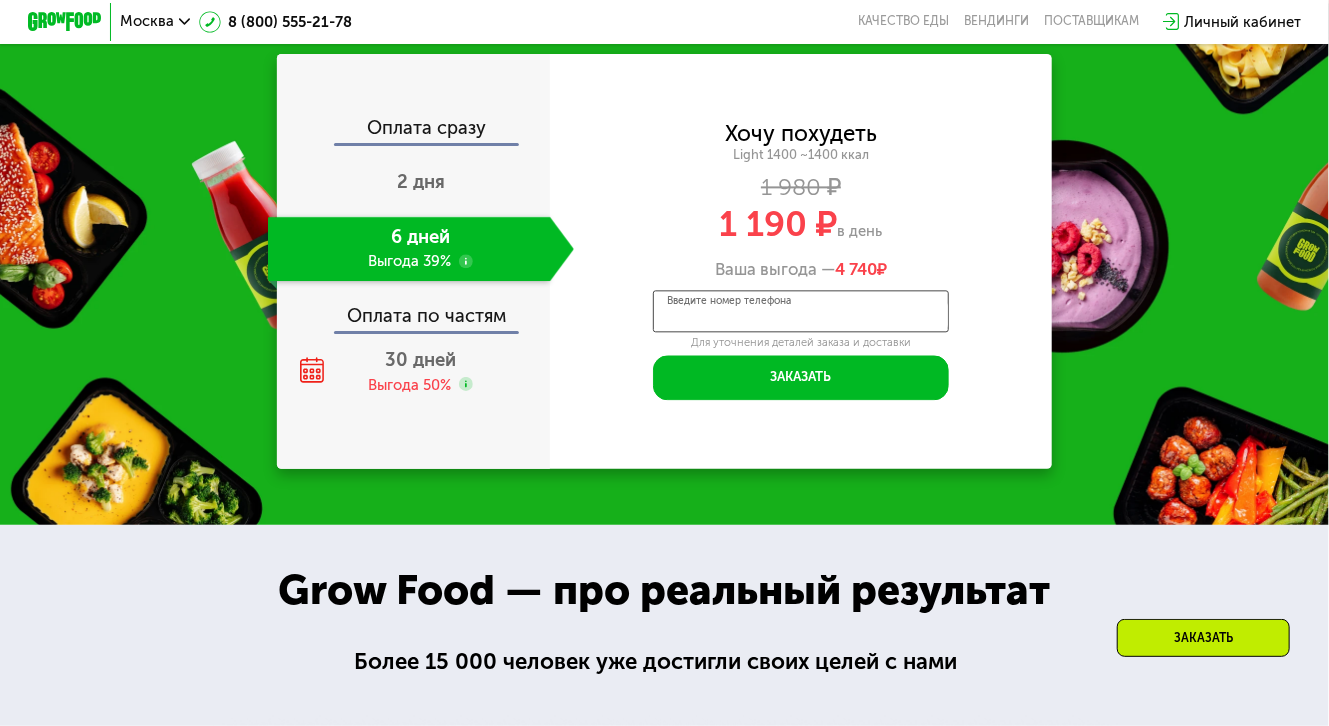 click on "Введите номер телефона" at bounding box center (800, 311) 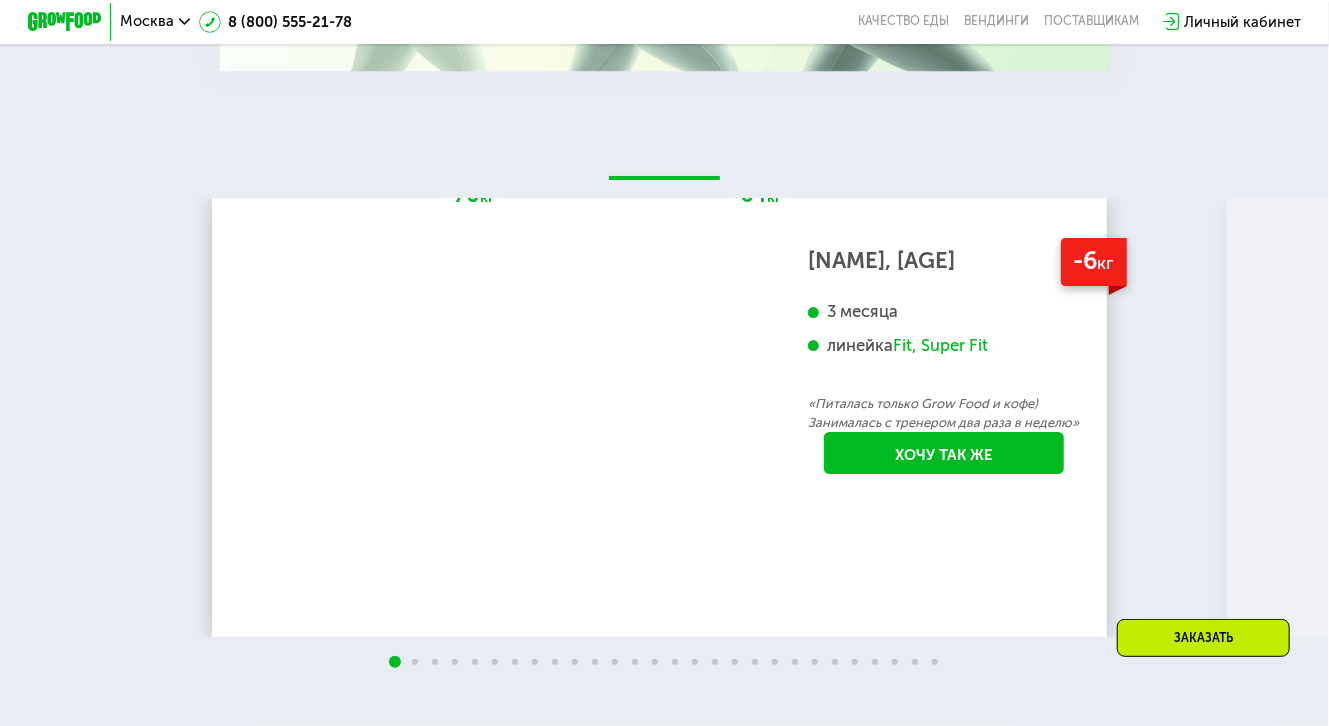 scroll, scrollTop: 3268, scrollLeft: 0, axis: vertical 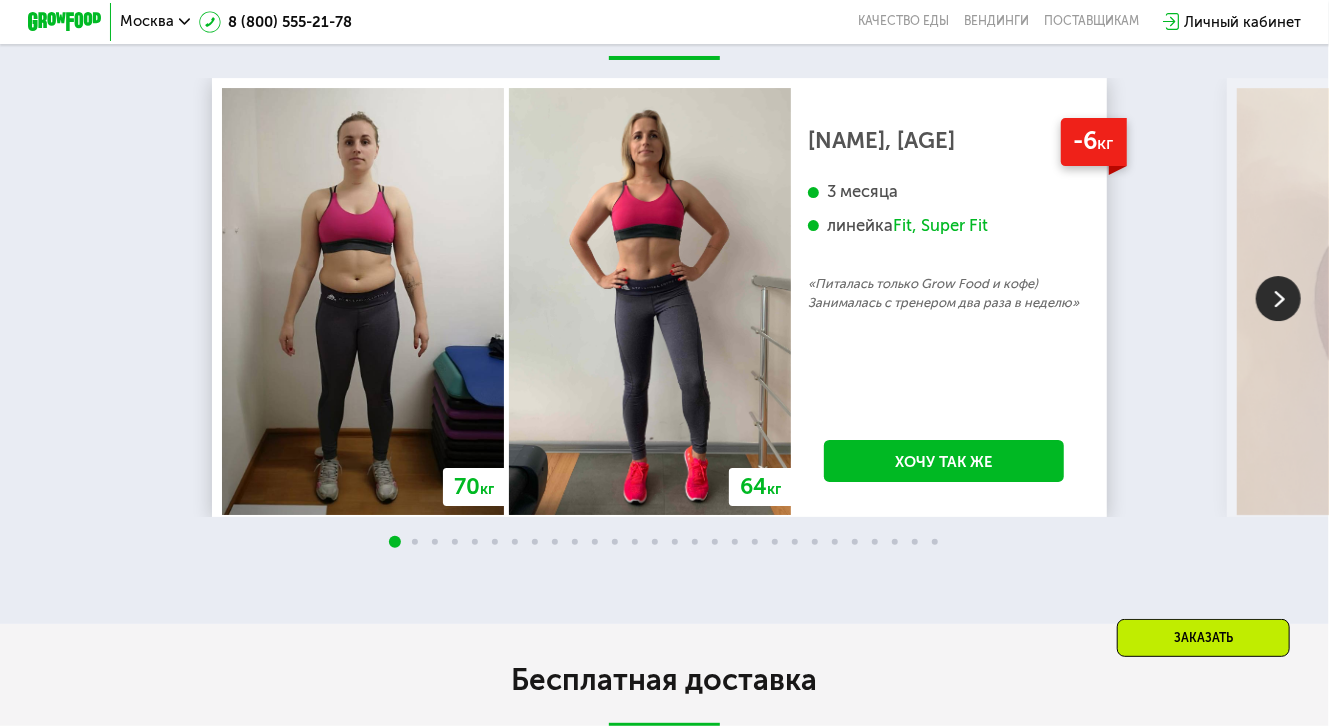 click at bounding box center [1278, 298] 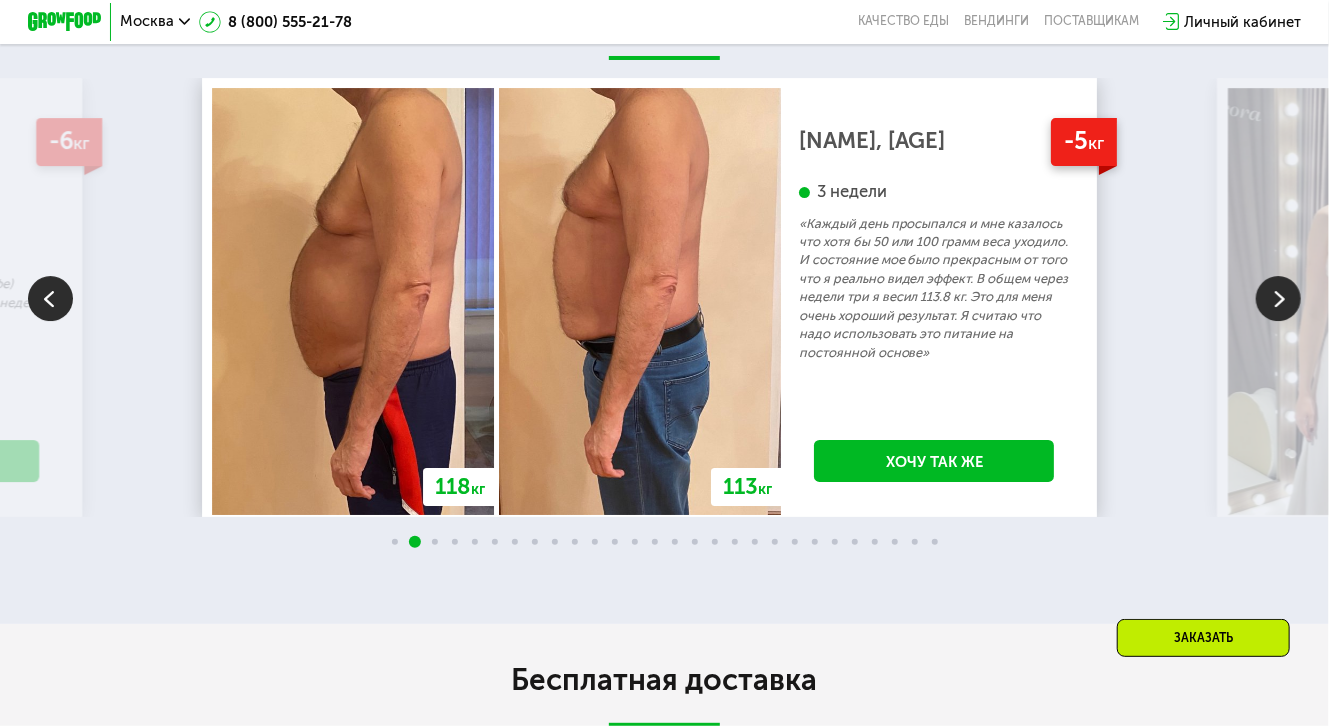 click at bounding box center (1278, 298) 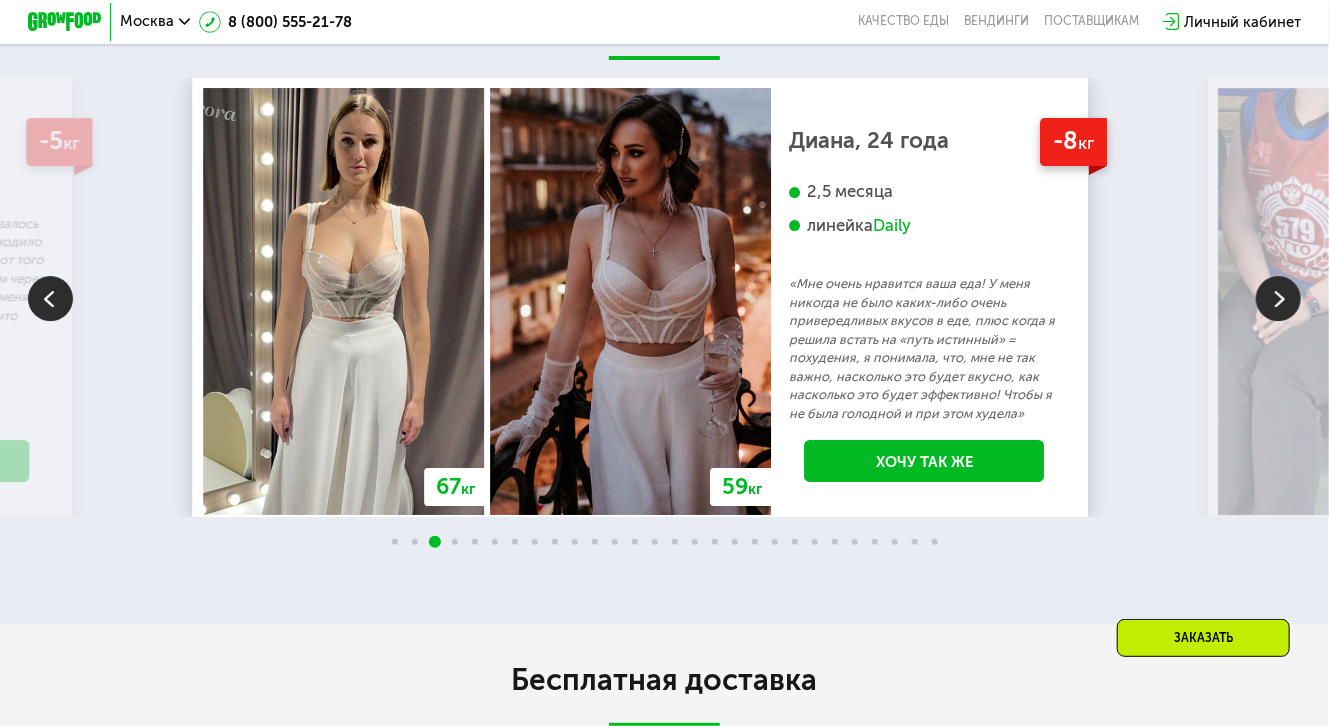 click at bounding box center [1278, 298] 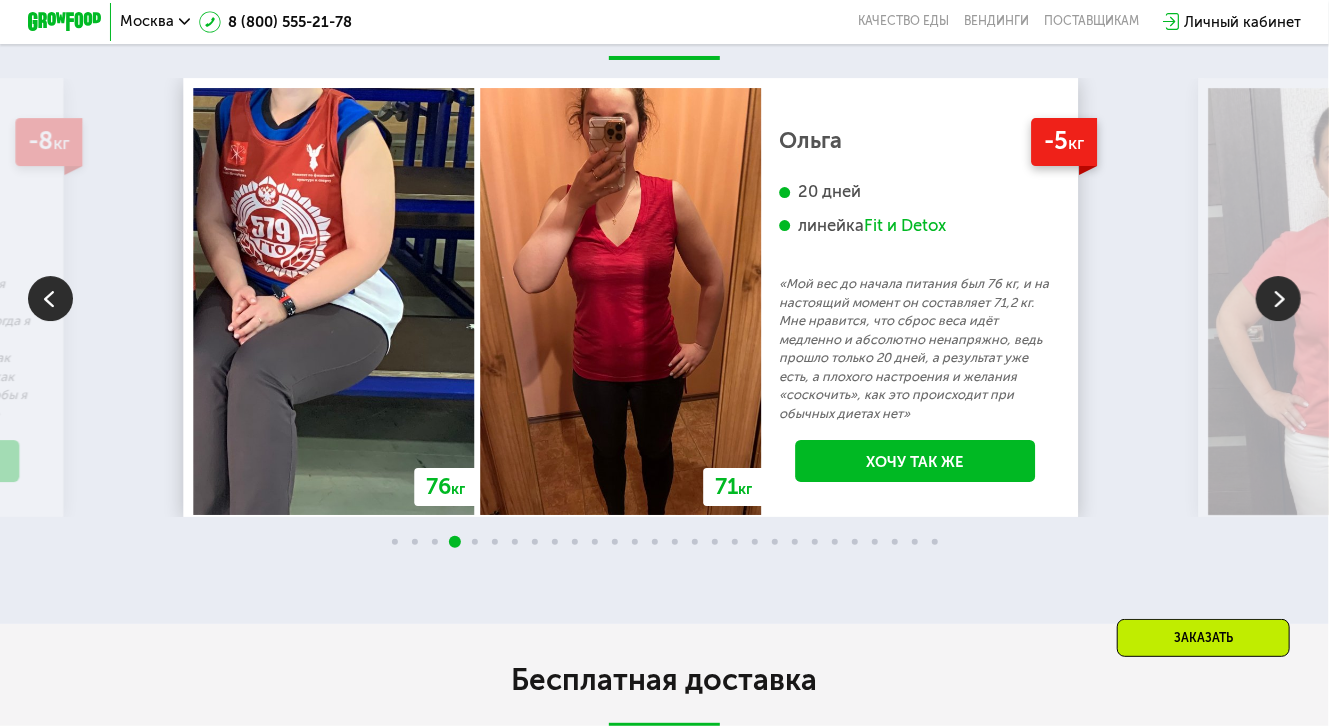 click at bounding box center [1278, 298] 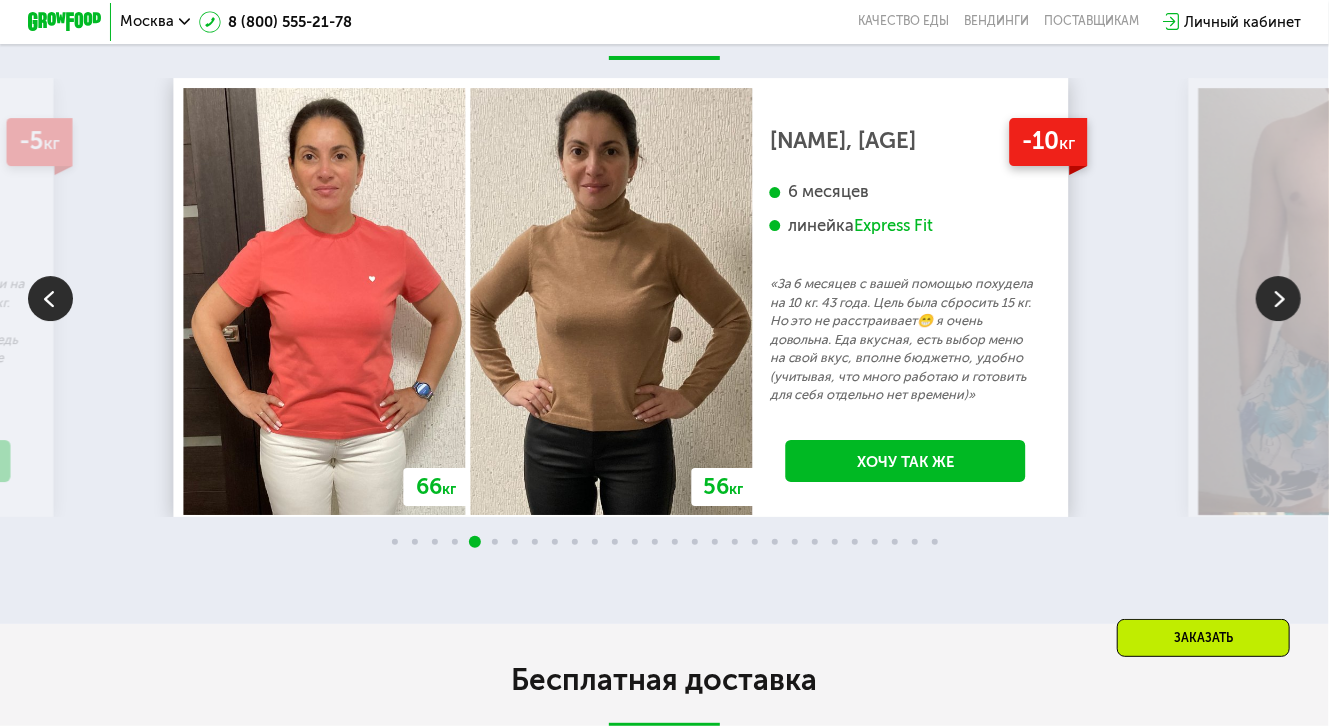 click at bounding box center [1278, 298] 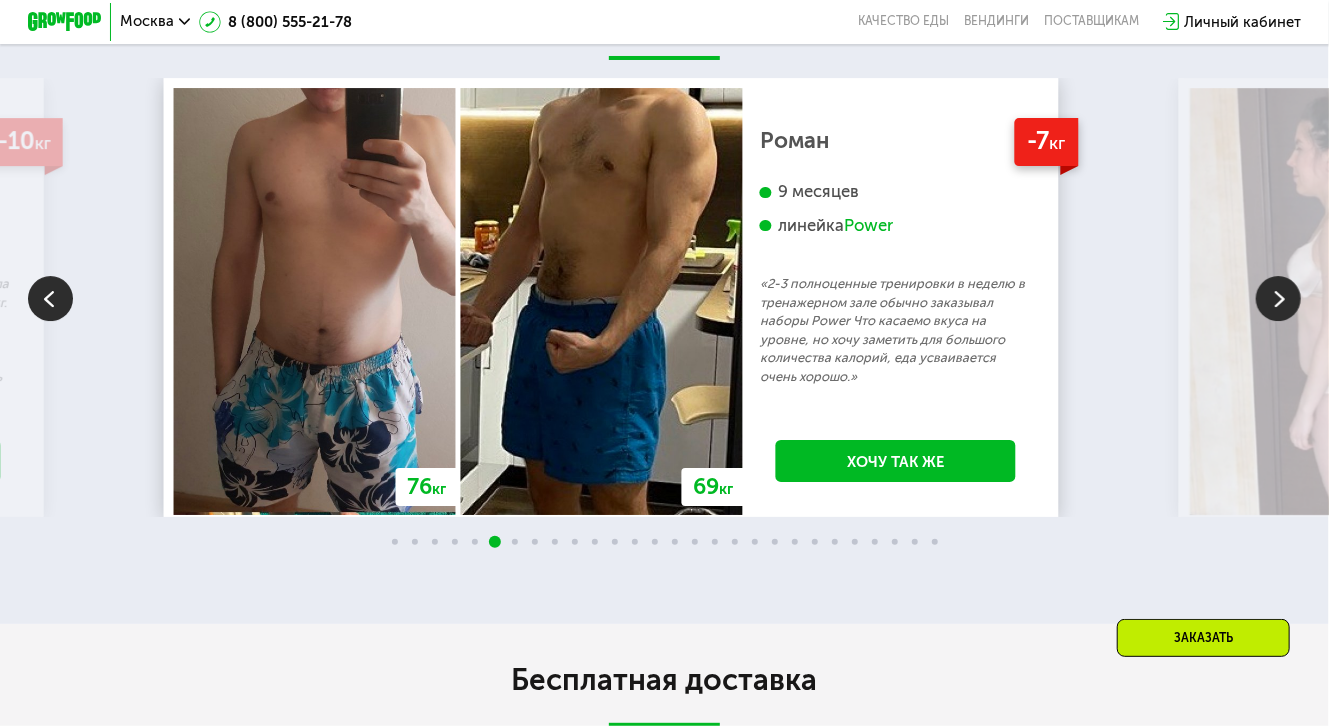 click at bounding box center (1278, 298) 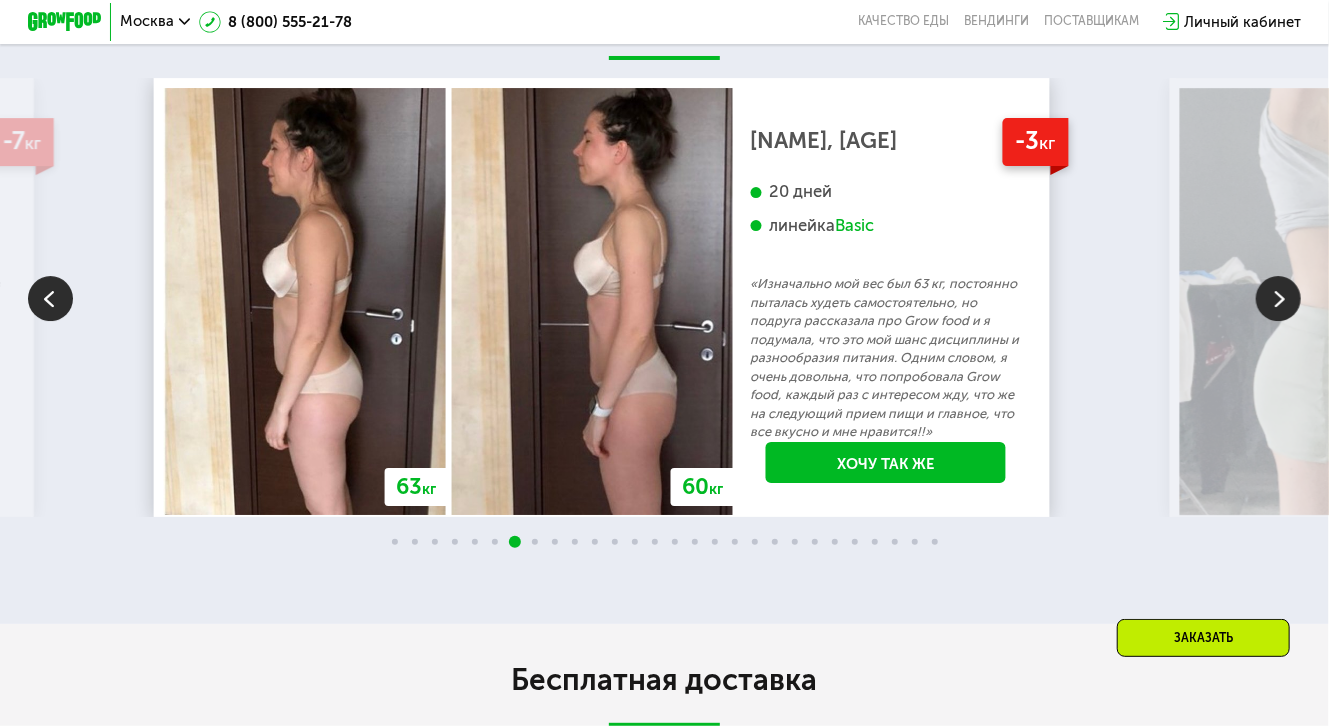 click at bounding box center (1278, 298) 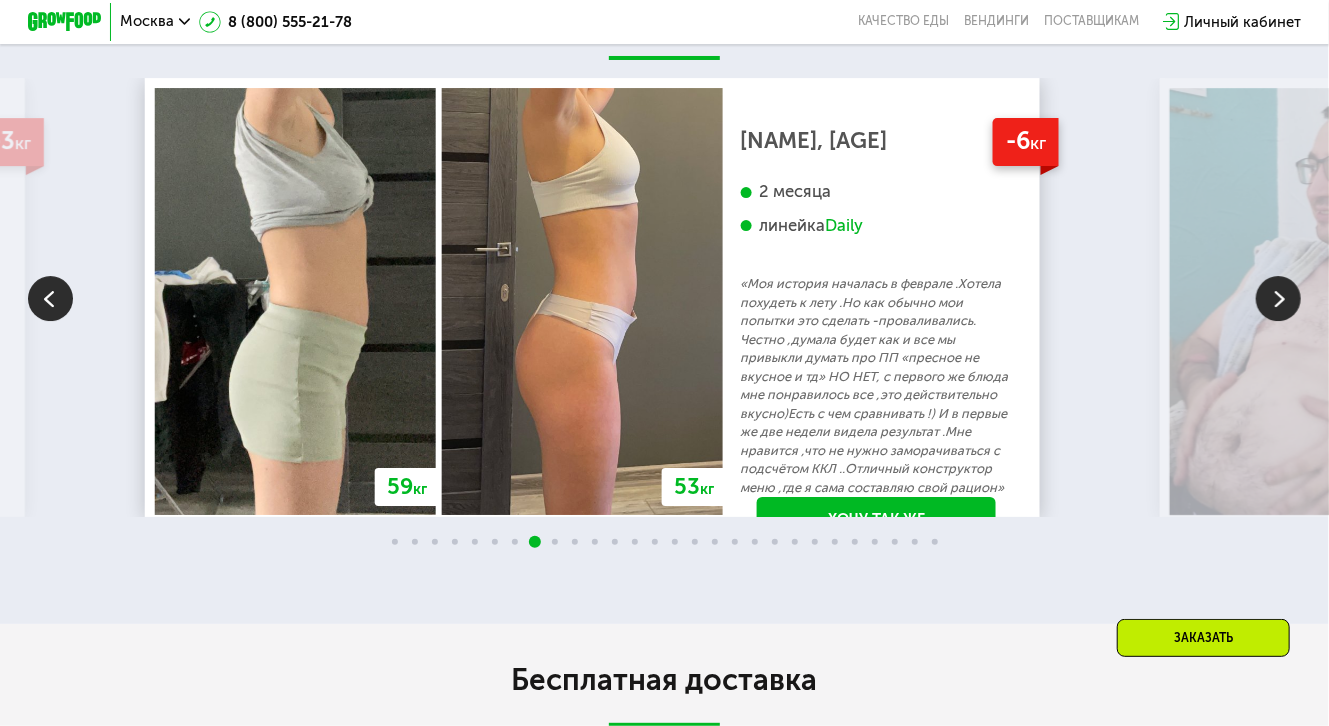 click at bounding box center (1278, 298) 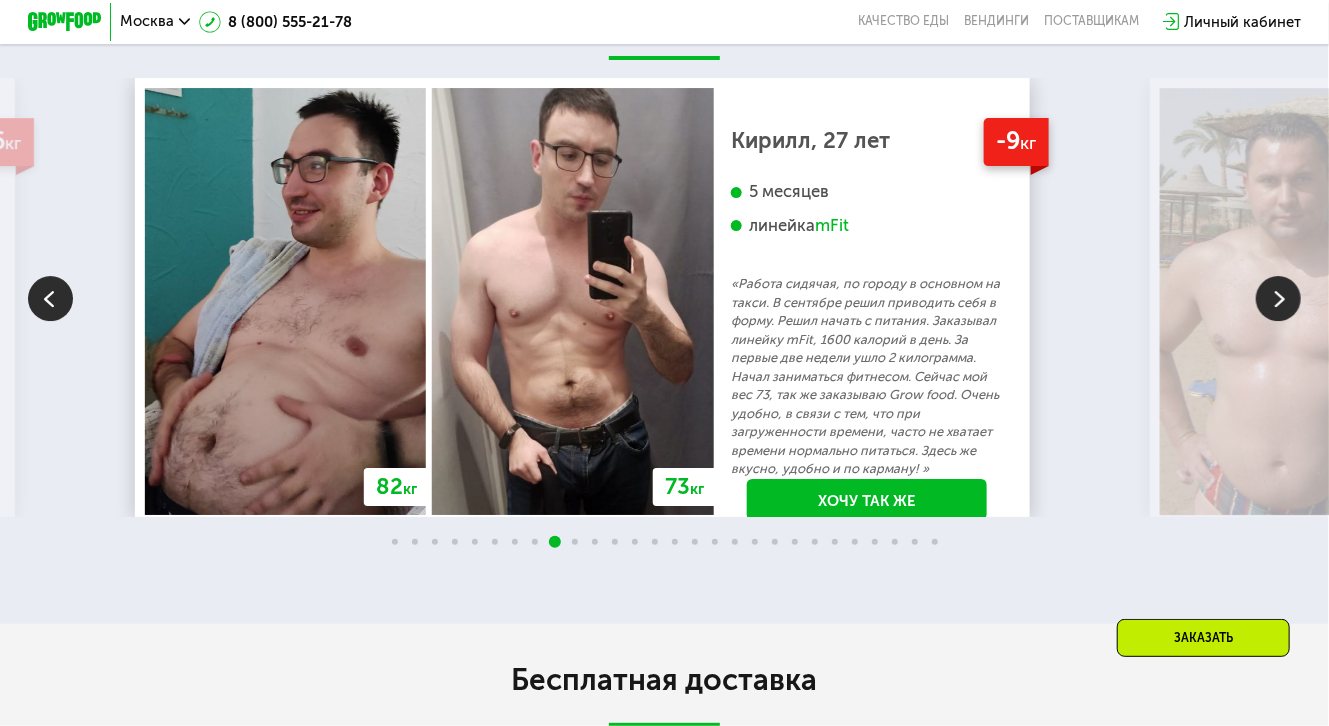 click at bounding box center (1278, 298) 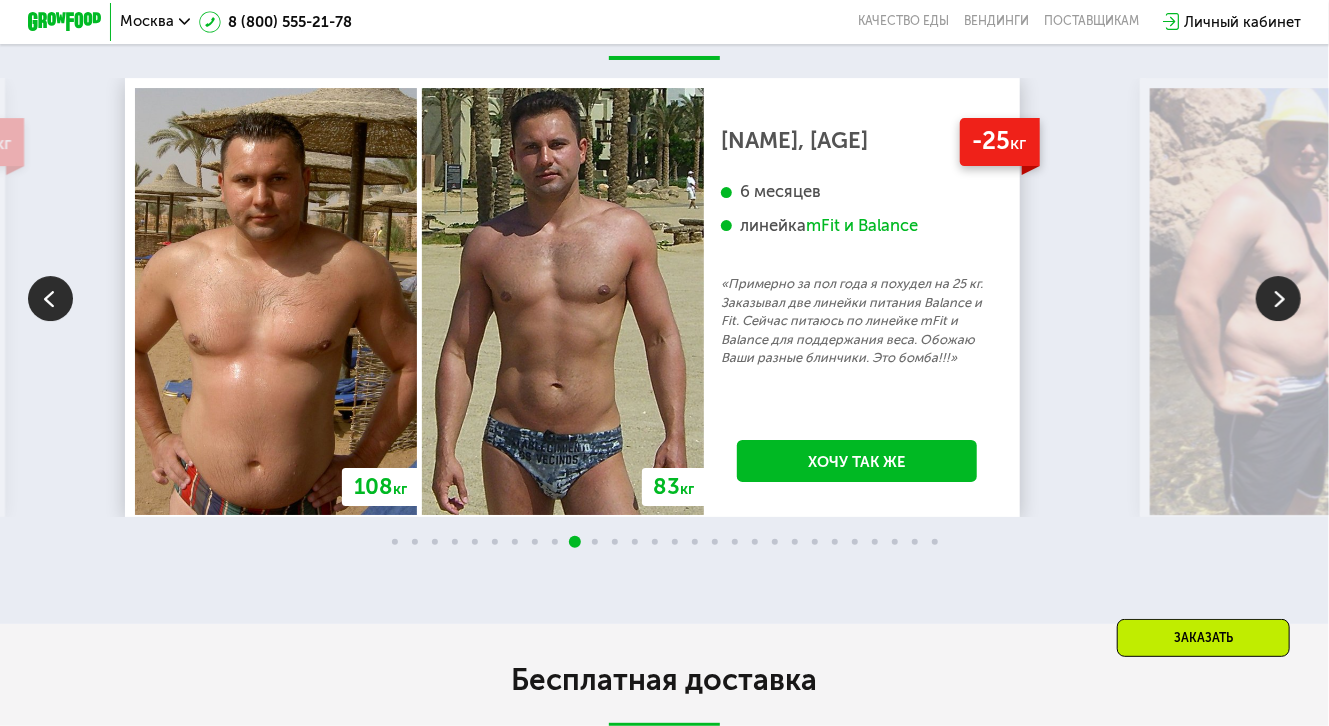 click at bounding box center [1278, 298] 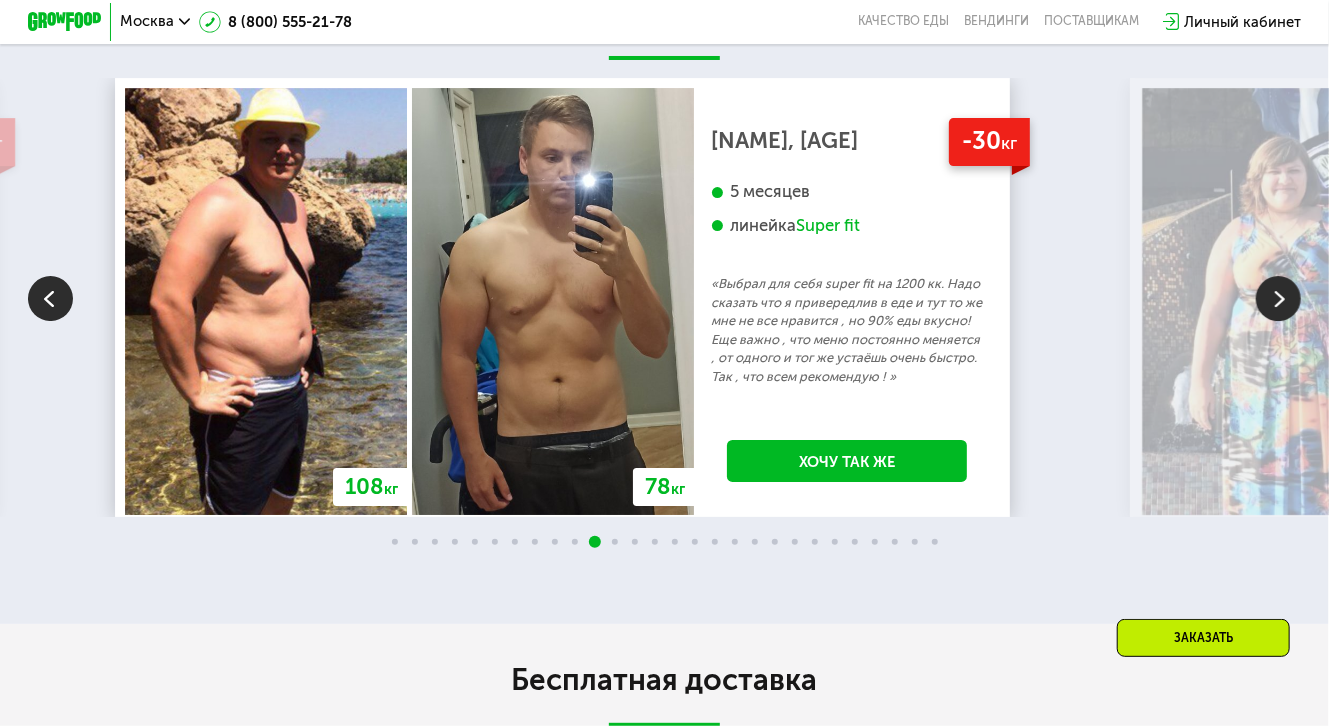 click at bounding box center (1278, 298) 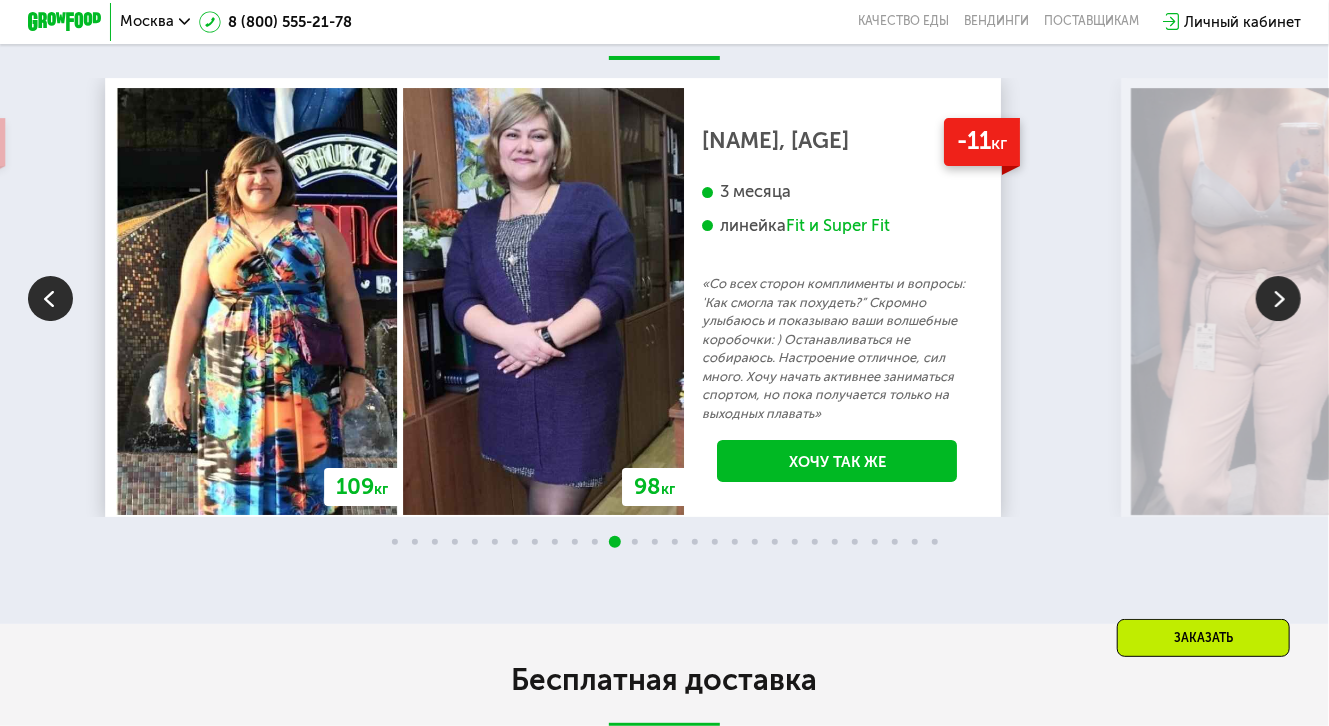 click at bounding box center [1278, 298] 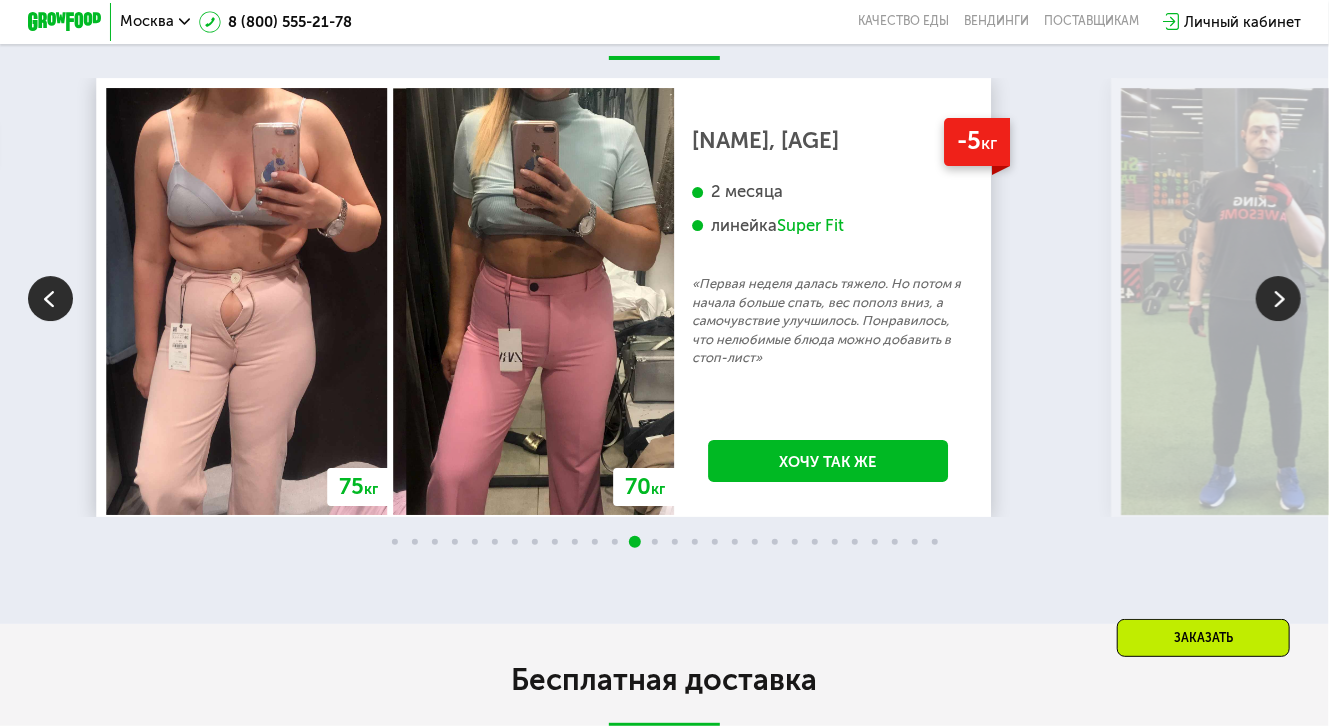 click at bounding box center [1278, 298] 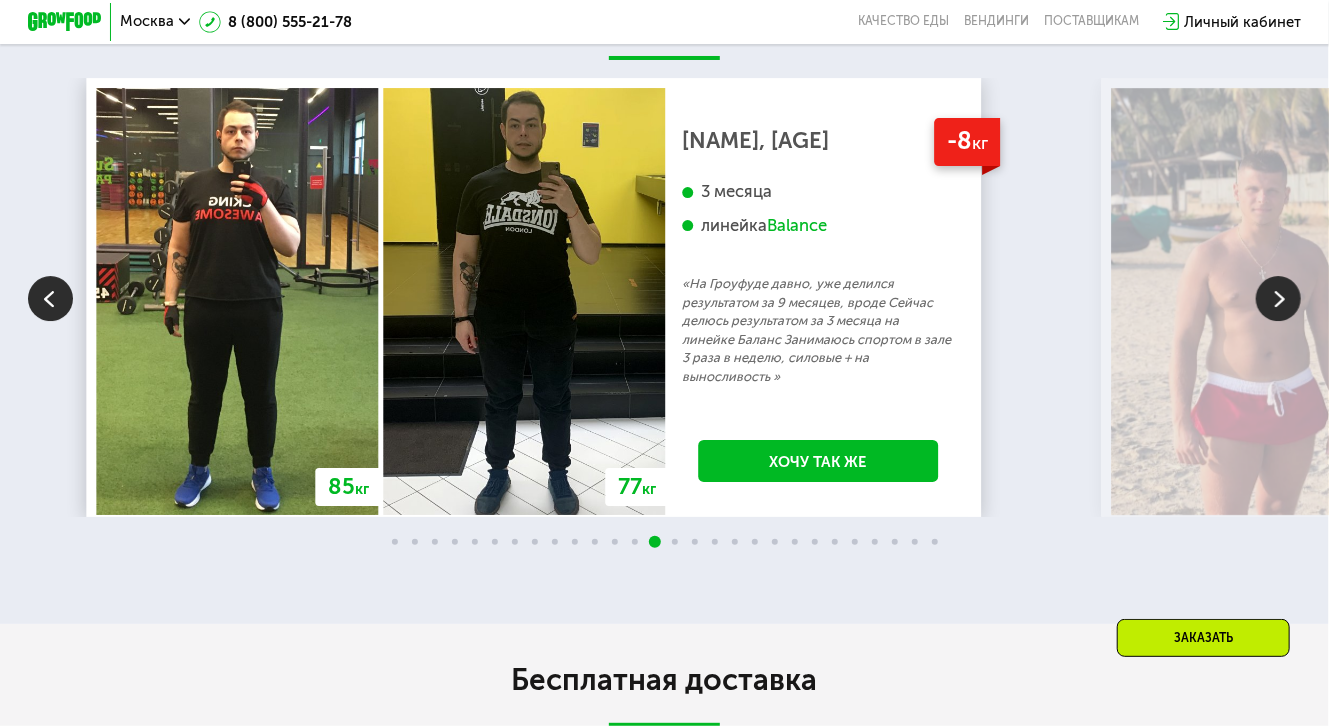 click at bounding box center (1278, 298) 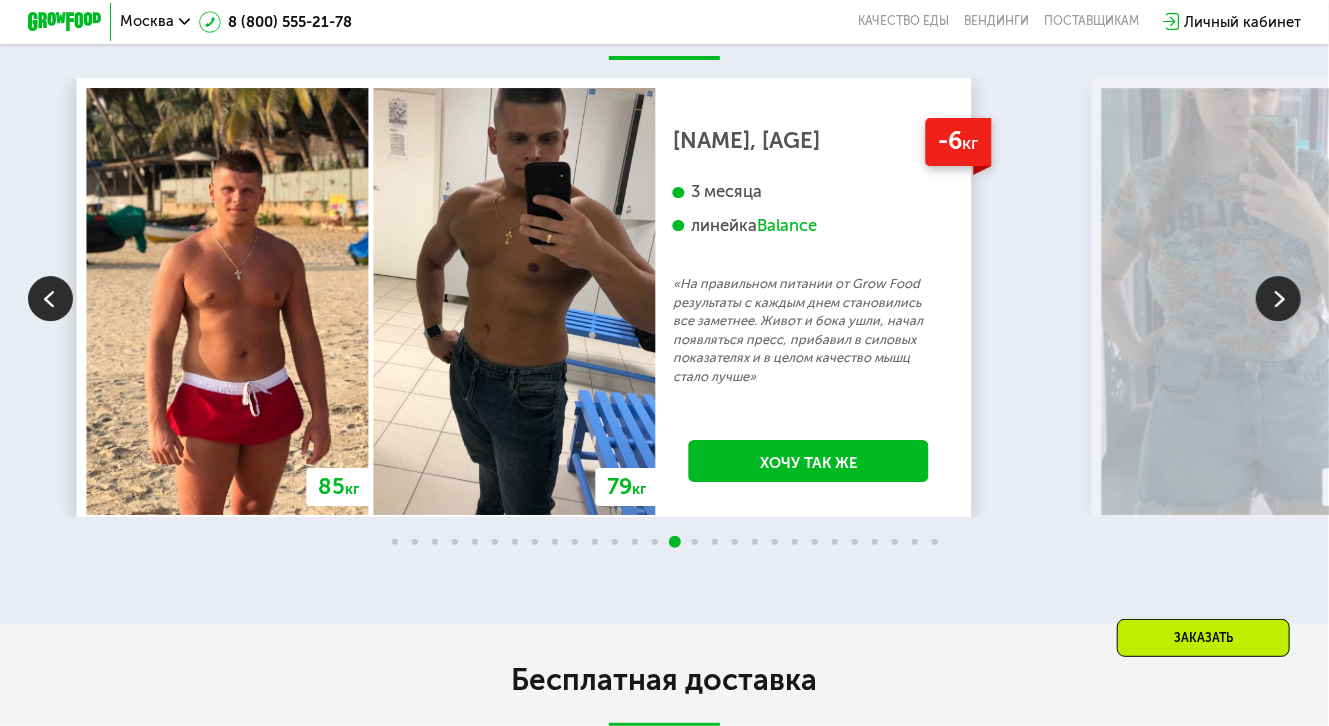 click at bounding box center [50, 298] 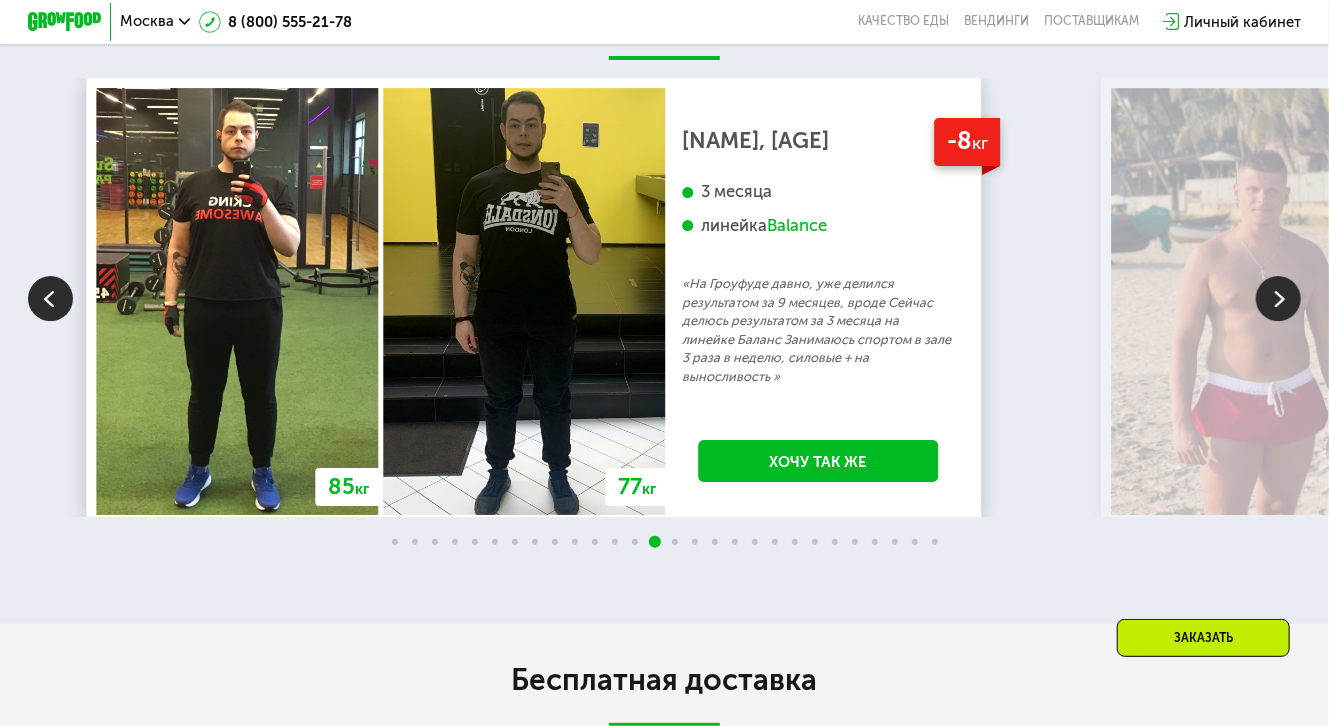 click at bounding box center (1278, 298) 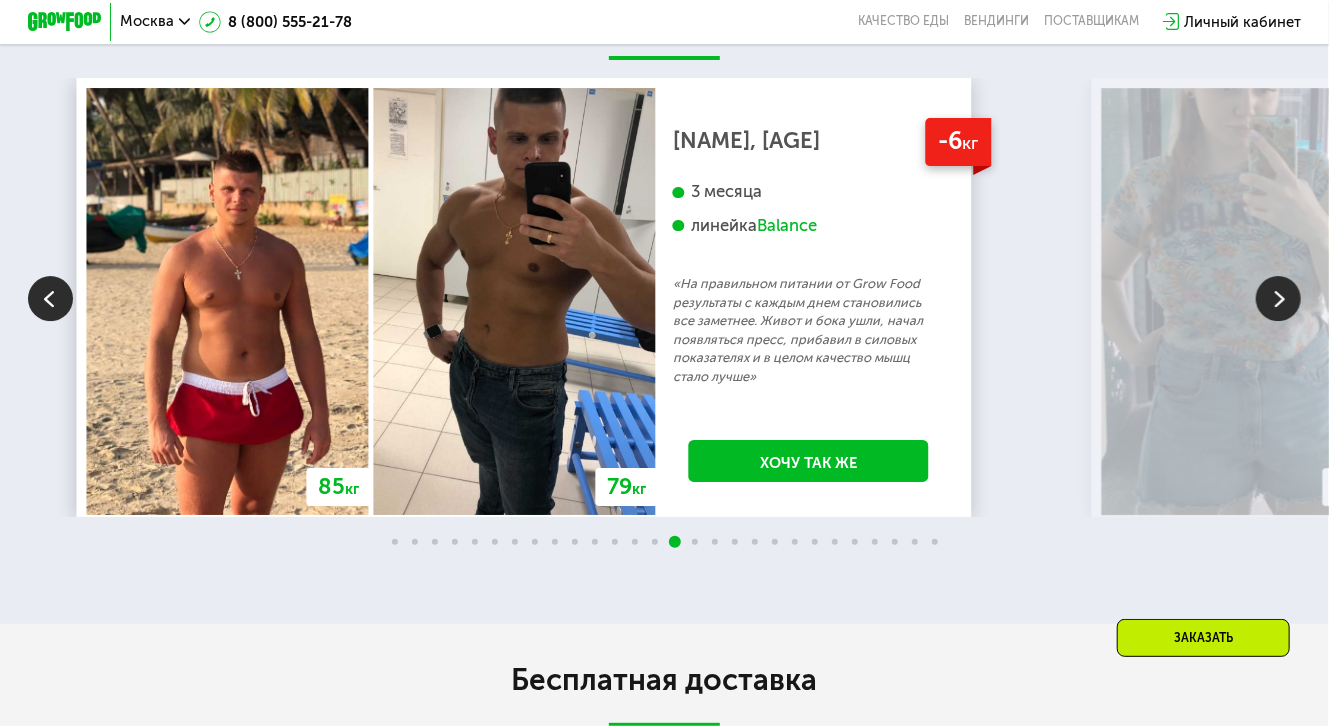 drag, startPoint x: 400, startPoint y: 485, endPoint x: 765, endPoint y: 629, distance: 392.37863 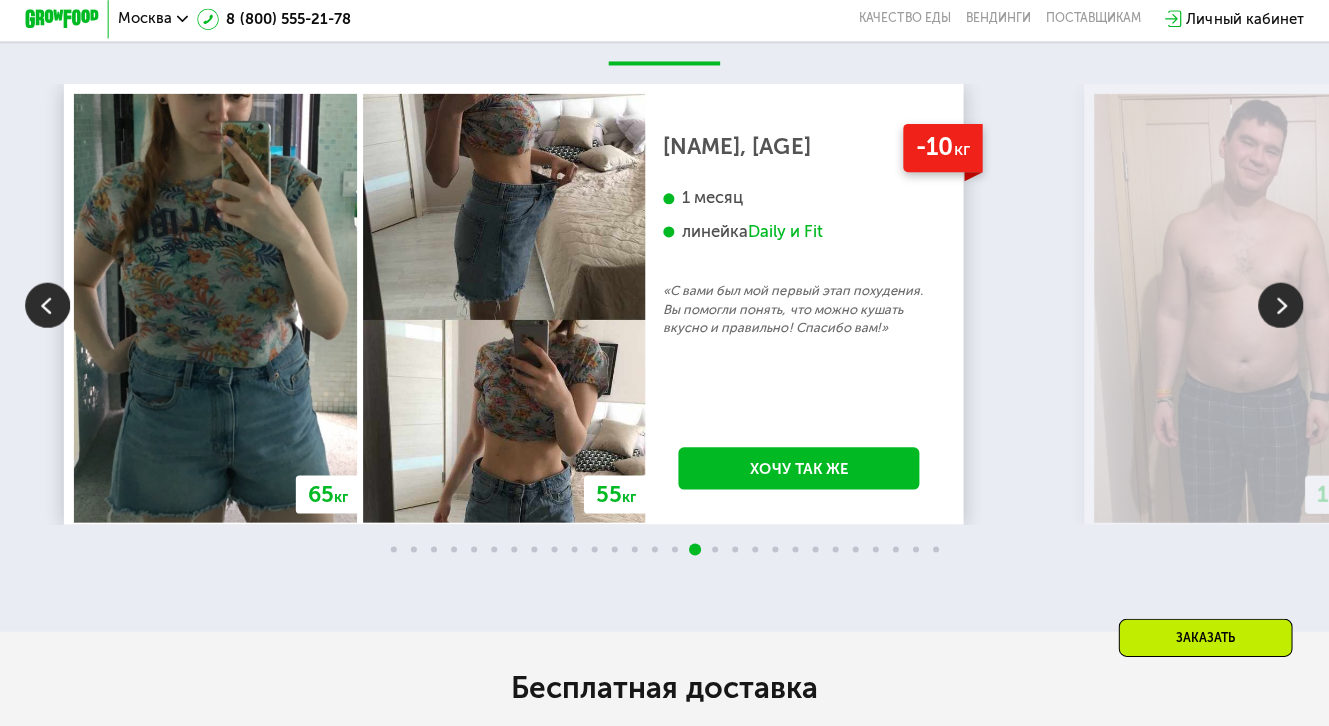scroll, scrollTop: 3261, scrollLeft: 0, axis: vertical 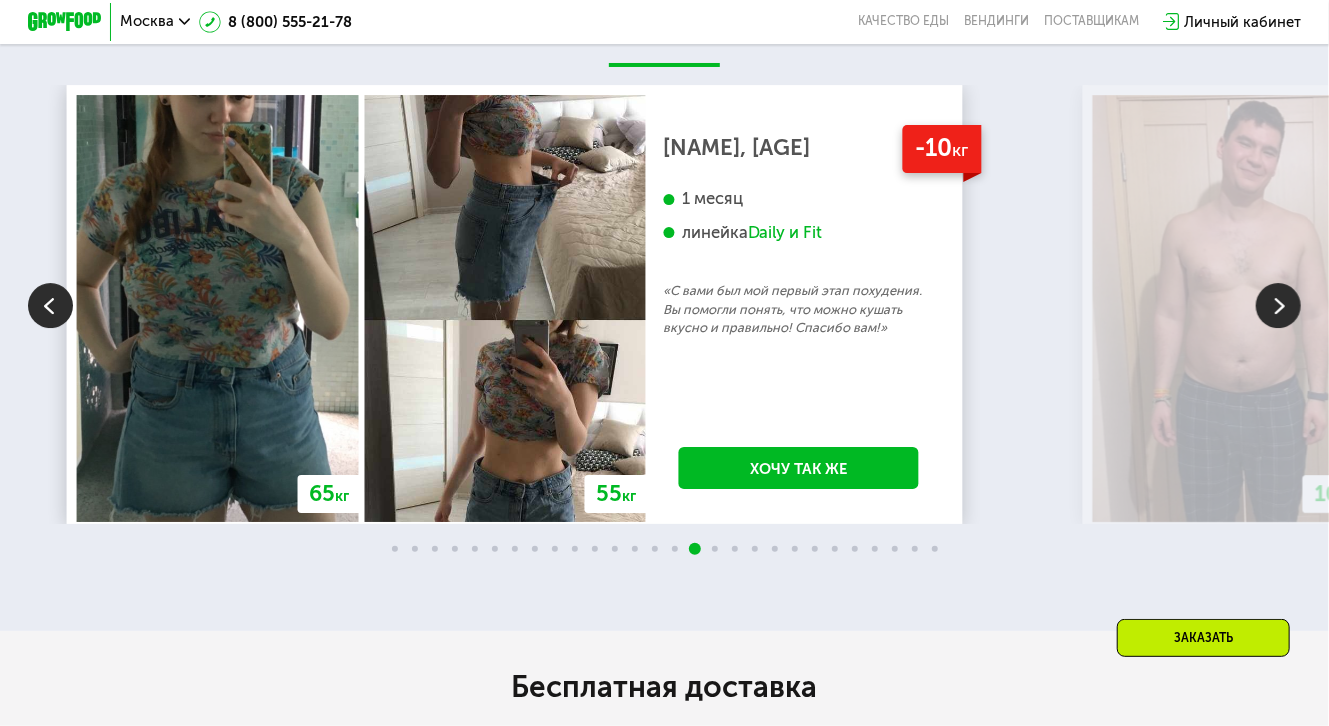 click at bounding box center (1278, 305) 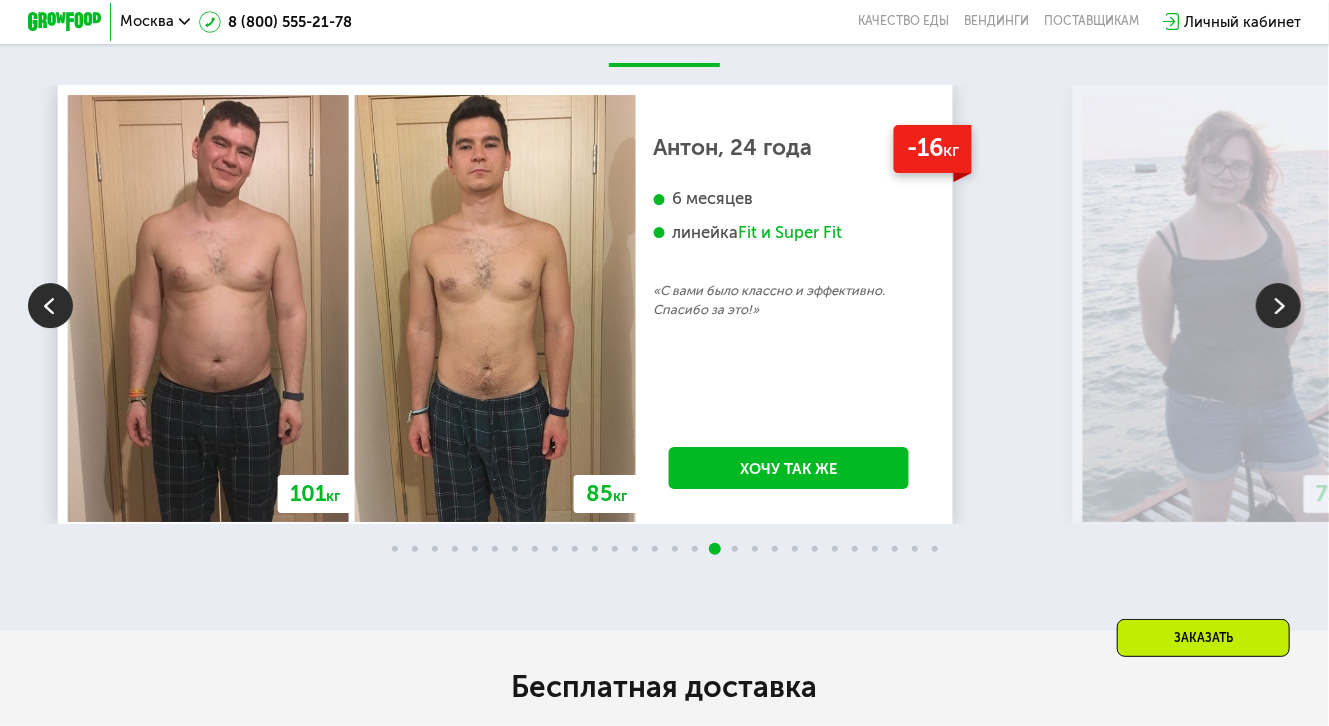 click at bounding box center (1278, 305) 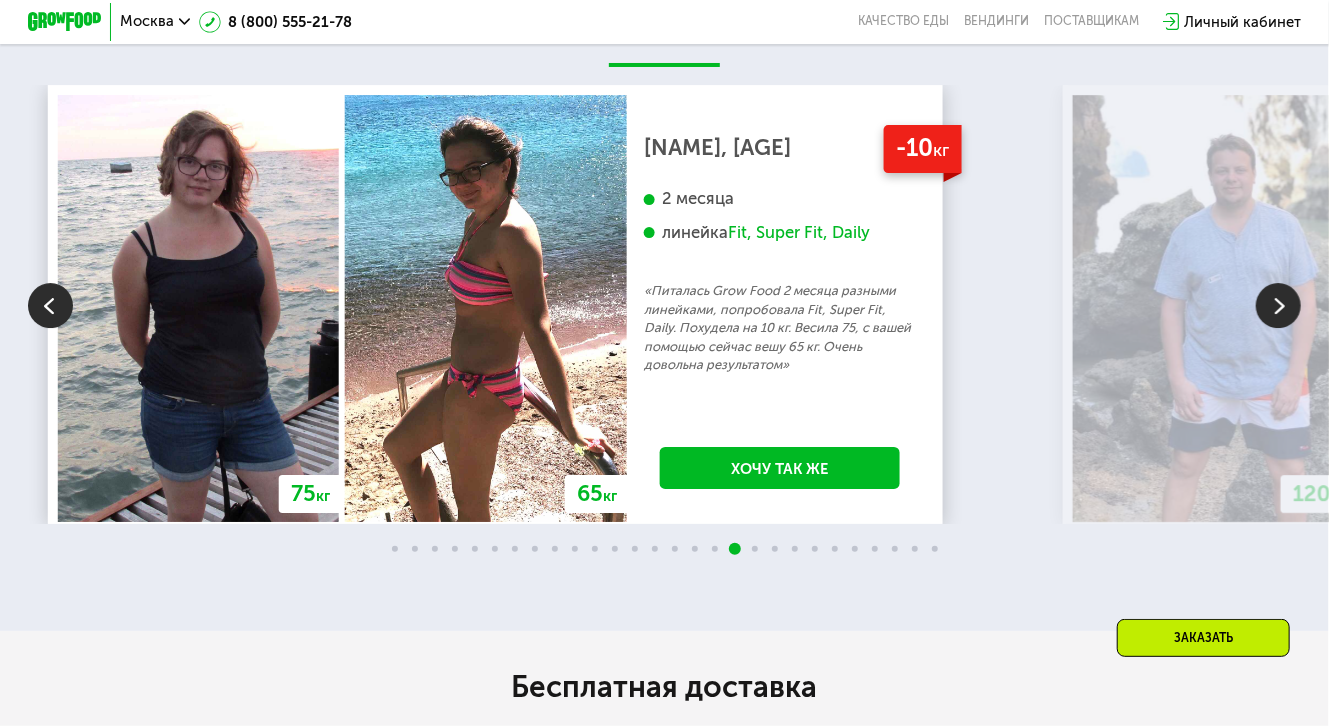 click at bounding box center [1278, 305] 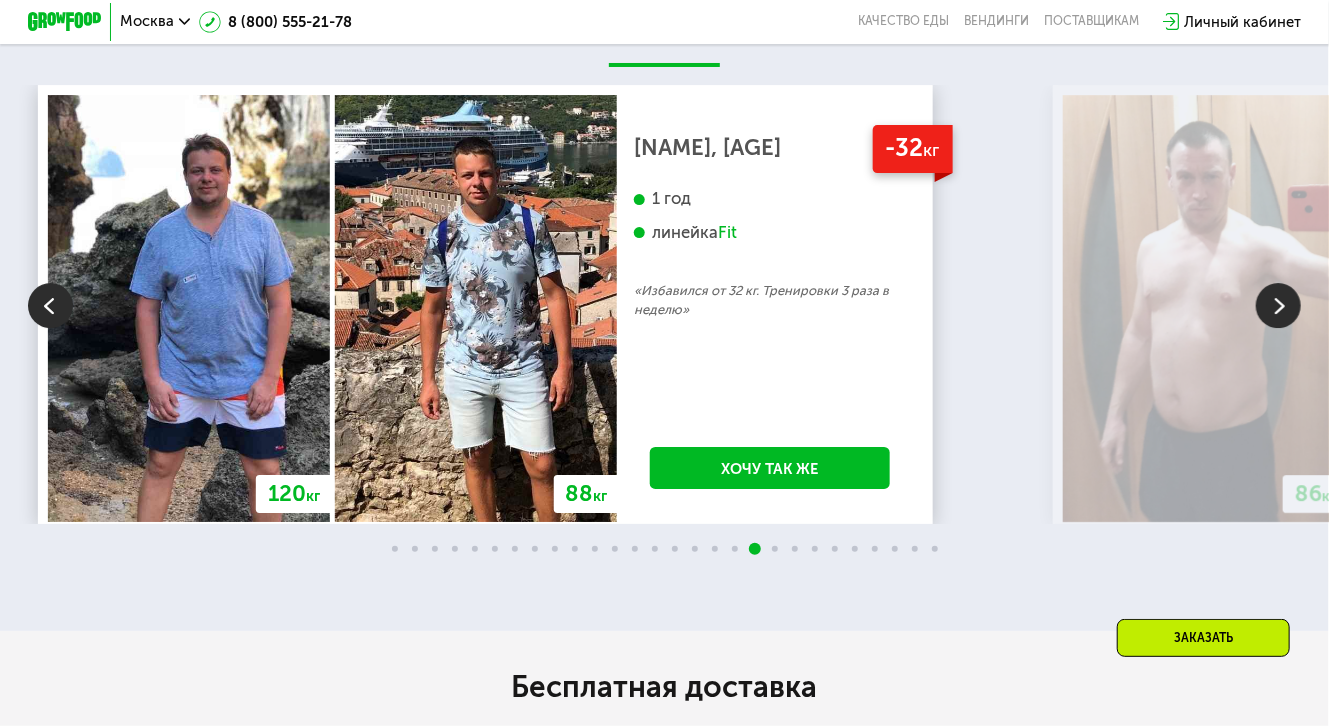 click at bounding box center (1278, 305) 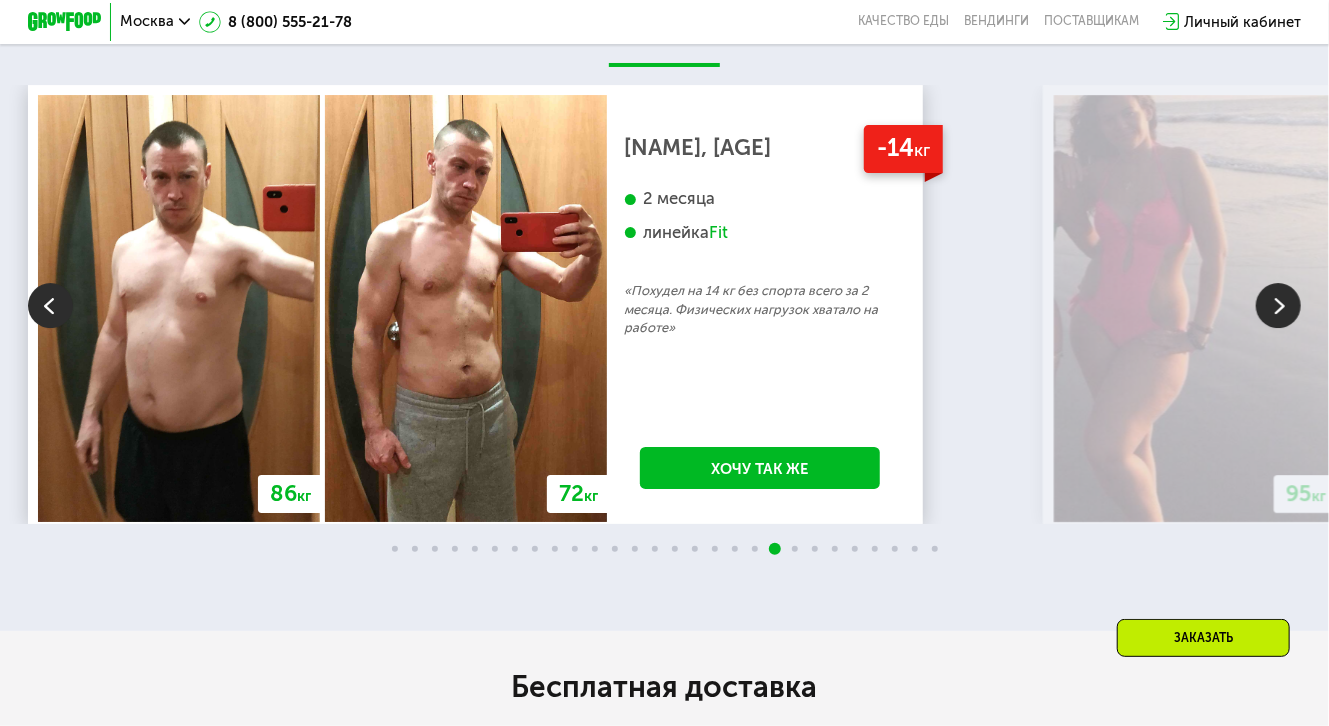 click at bounding box center (1278, 305) 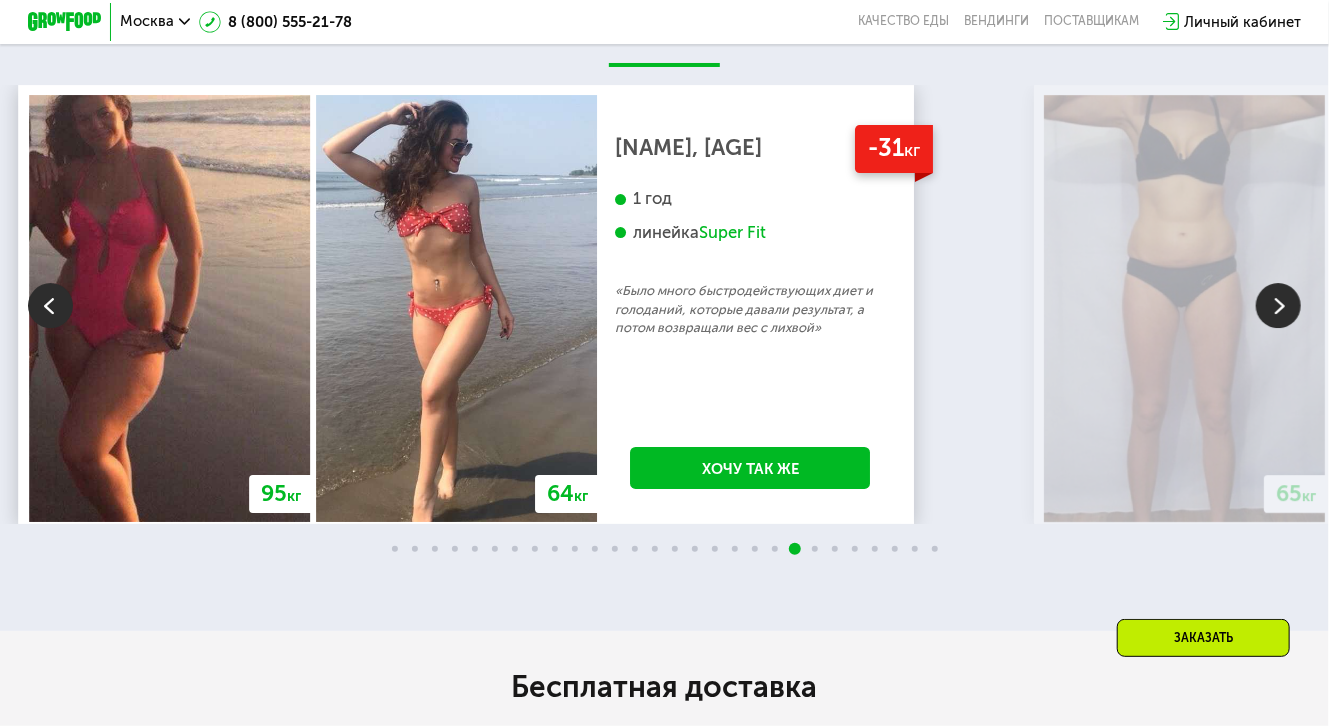 click at bounding box center [1278, 305] 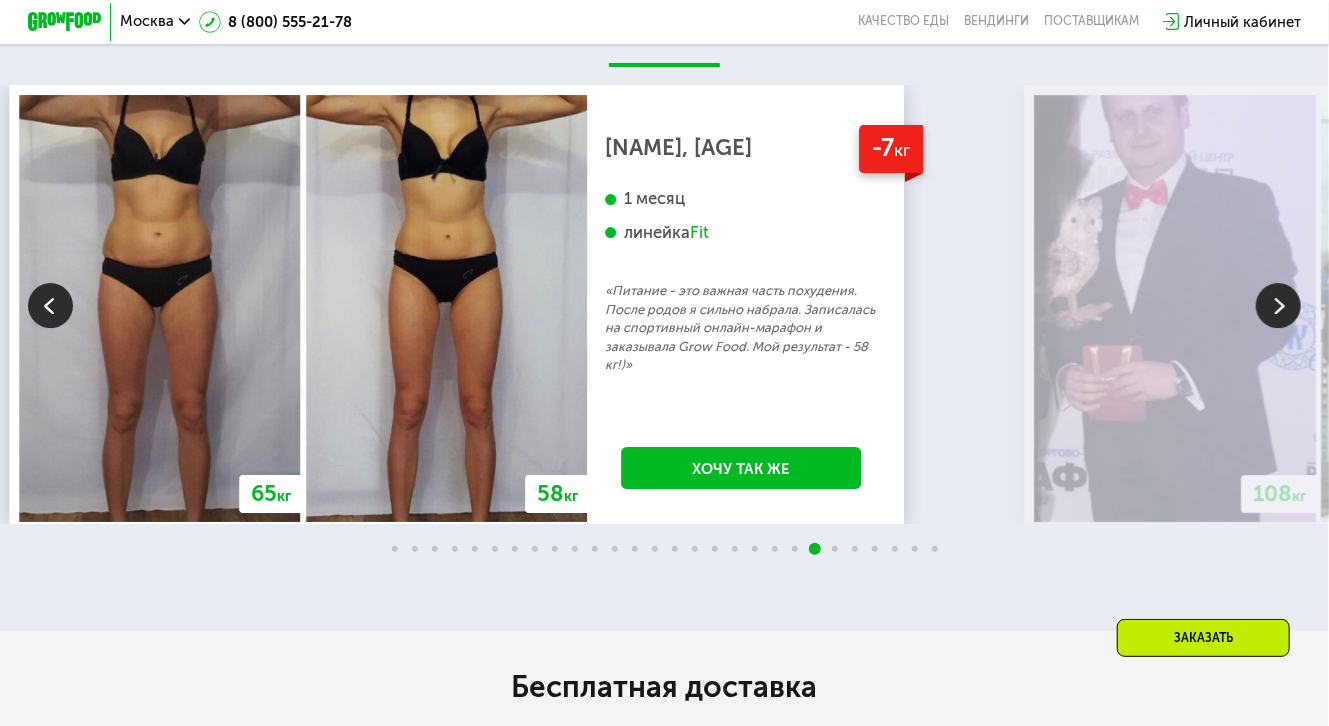 click at bounding box center (1278, 305) 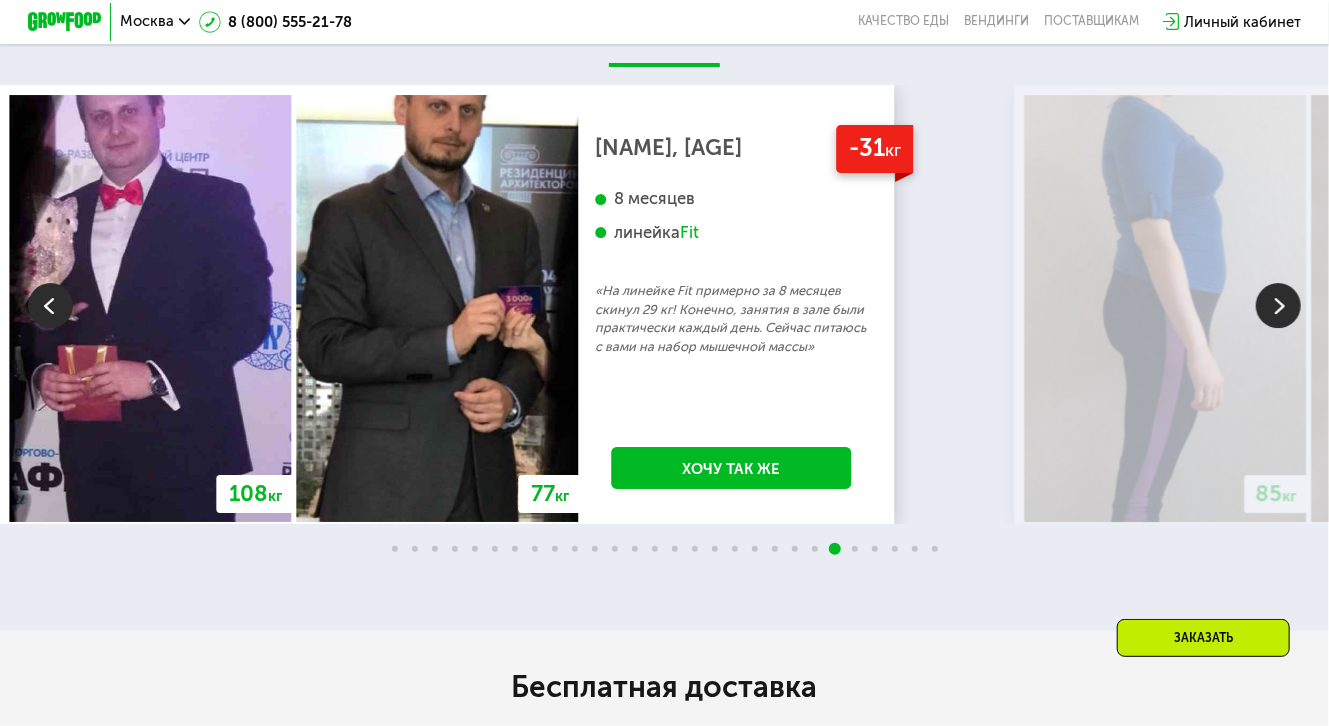 click at bounding box center [1278, 305] 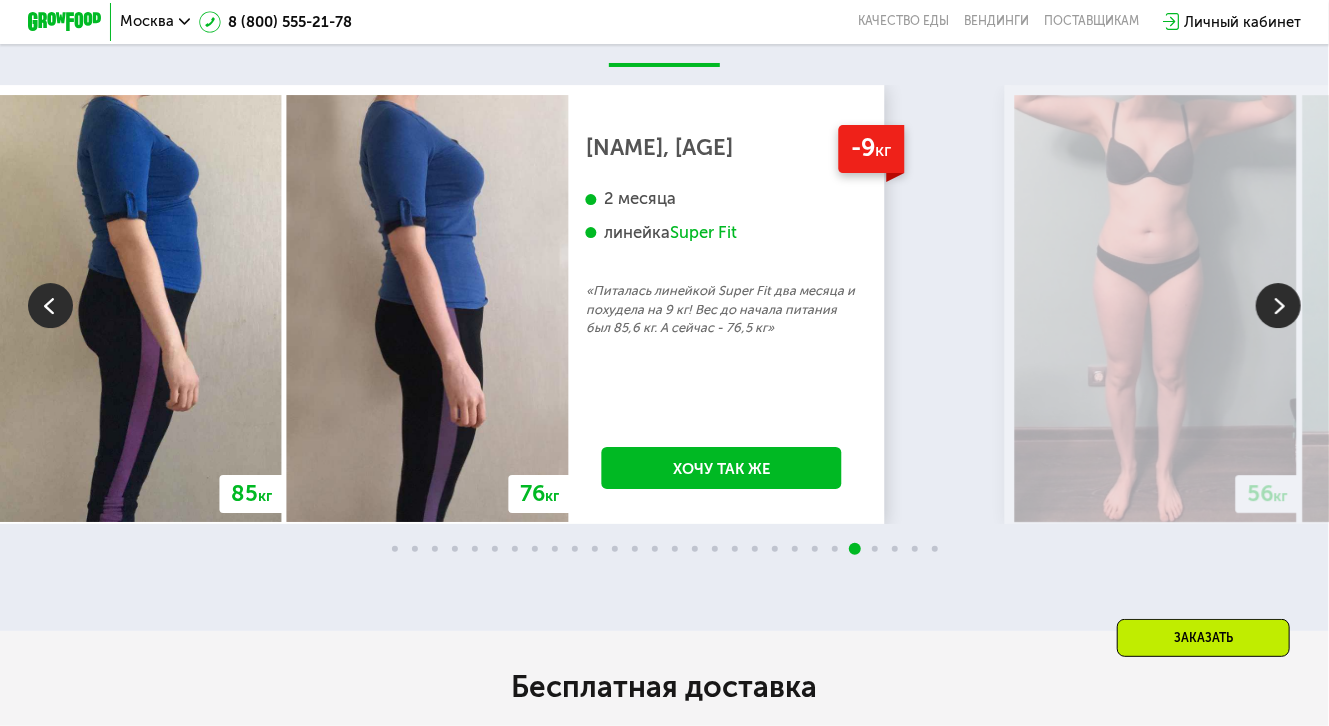 click at bounding box center [1278, 305] 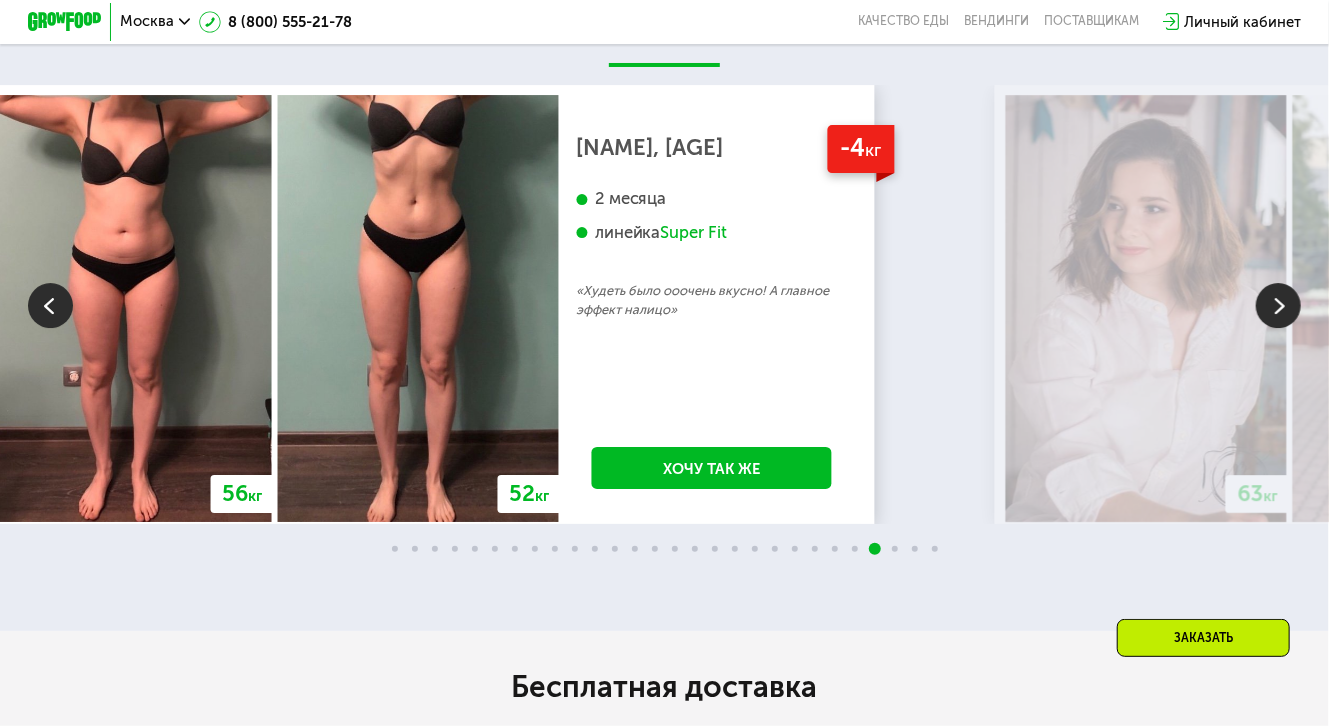 click at bounding box center [1278, 305] 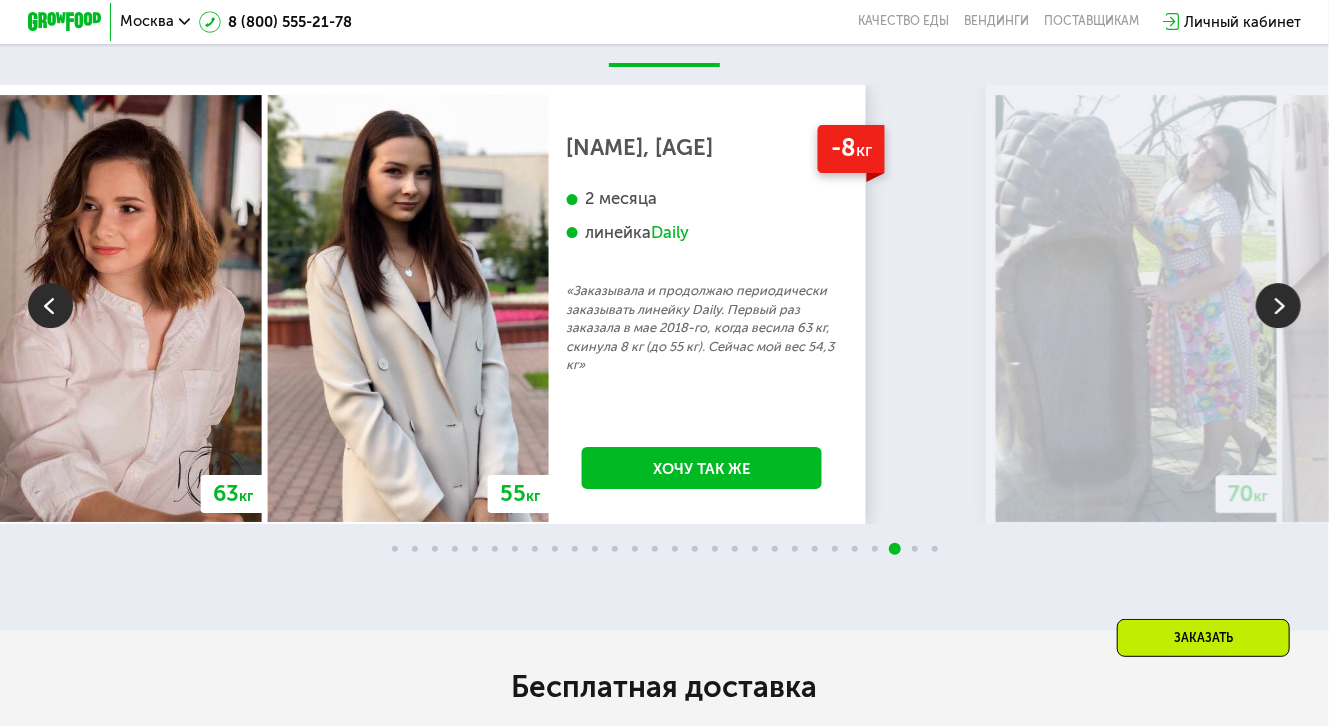 click at bounding box center (1278, 305) 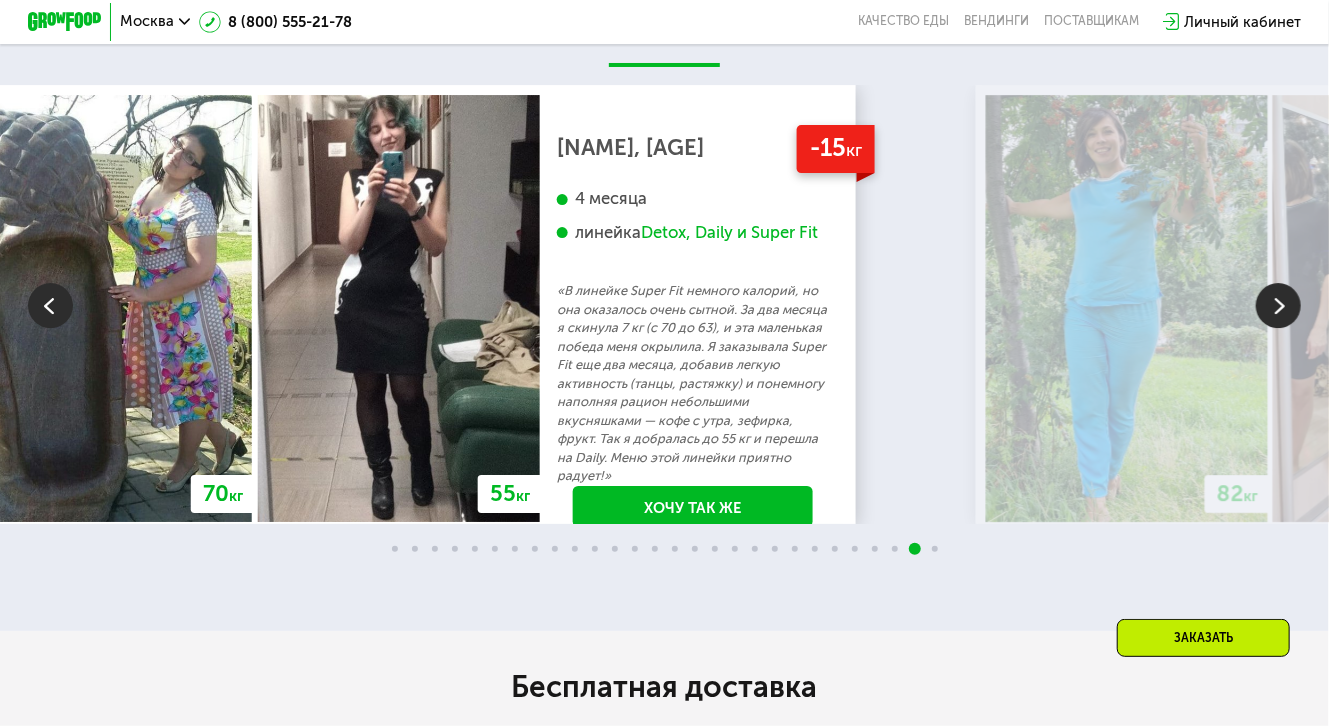 click at bounding box center (1278, 305) 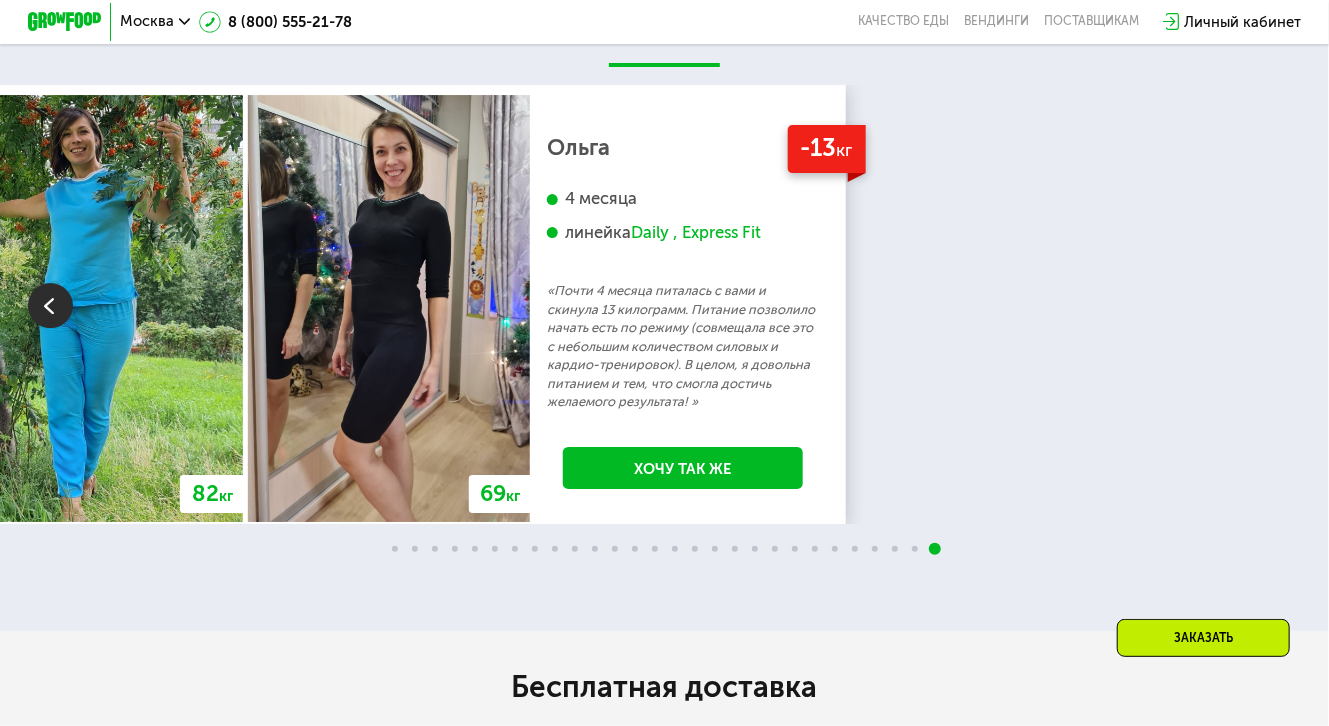 click on "70  кг 64  кг  -6  кг [NAME], [AGE] 3 месяца  линейка   Fit, Super Fit «Питалась только Grow Food и кофе) Занималась с тренером два раза в неделю» Хочу так же 118  кг 113  кг  -5  кг [NAME], [AGE] 3 недели «Каждый день просыпался и мне казалось что хотя бы 50 или 100 грамм веса уходило.  И состояние мое было прекрасным от того что я реально видел эффект. В общем через недели три я весил 113.8 кг.  Это для меня очень хороший результат.  Я считаю что надо использовать это питание на постоянной основе» Хочу так же 67  кг 59  кг  -8  кг [NAME], [AGE] 2,5 месяца  линейка  Daily Хочу так же 76  кг 71  кг  -5  кг 66" at bounding box center [664, 304] 